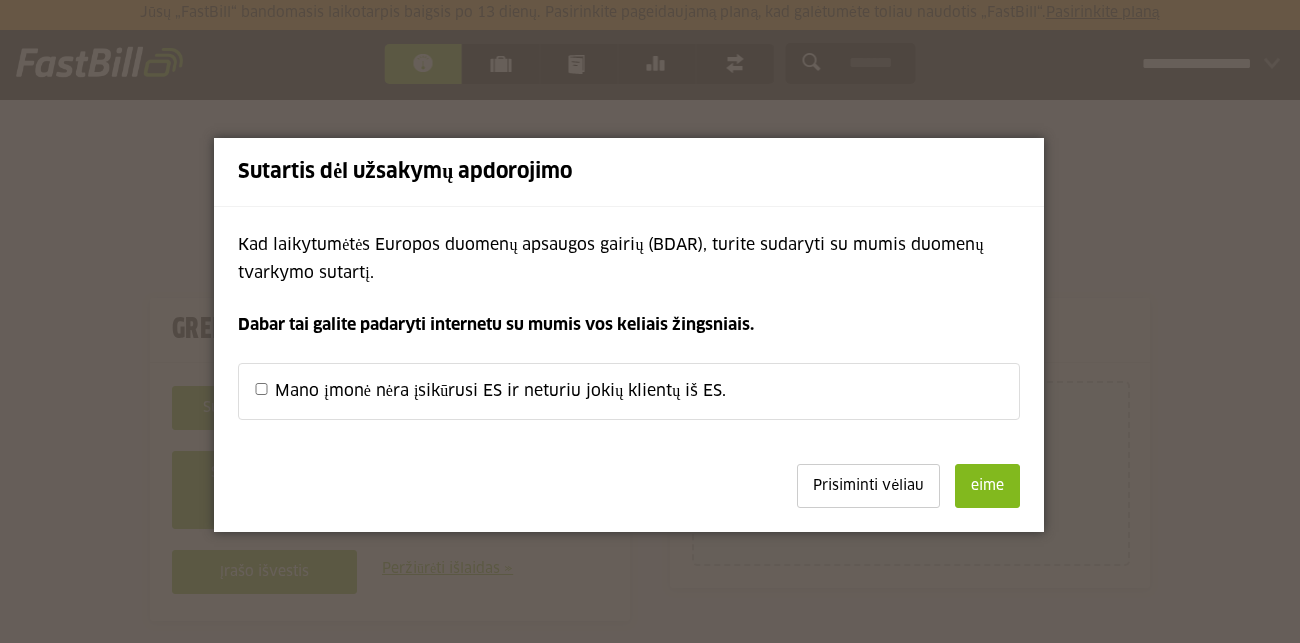 scroll, scrollTop: 0, scrollLeft: 0, axis: both 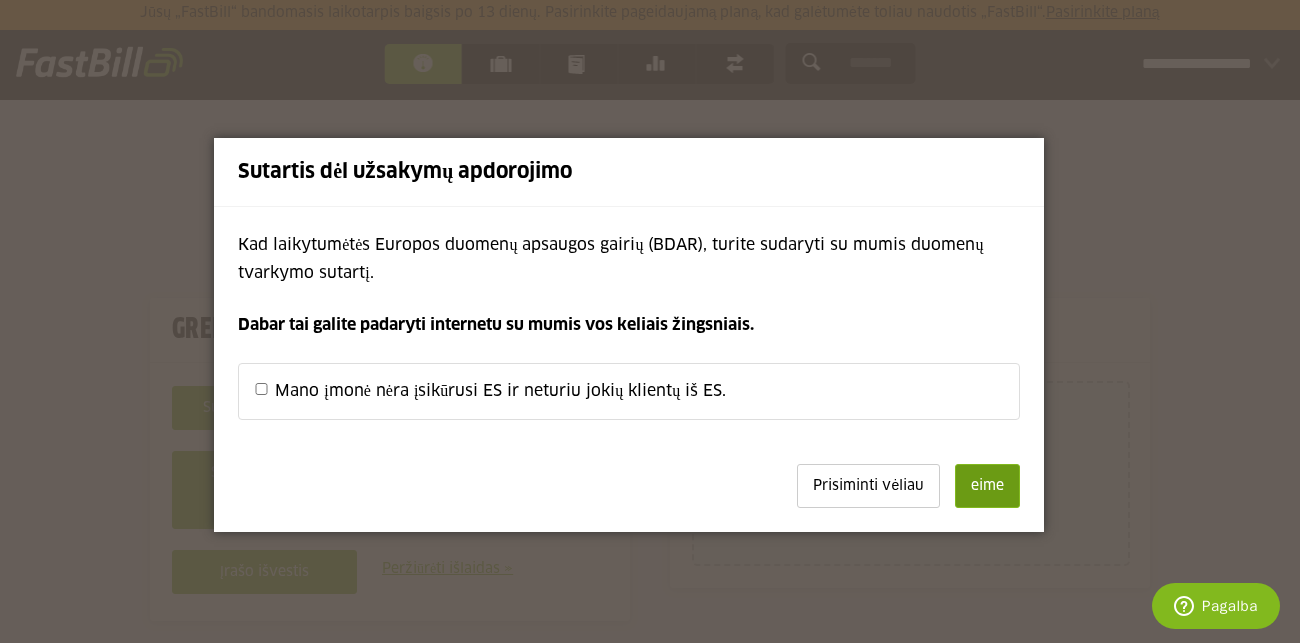 click on "eime" at bounding box center (987, 486) 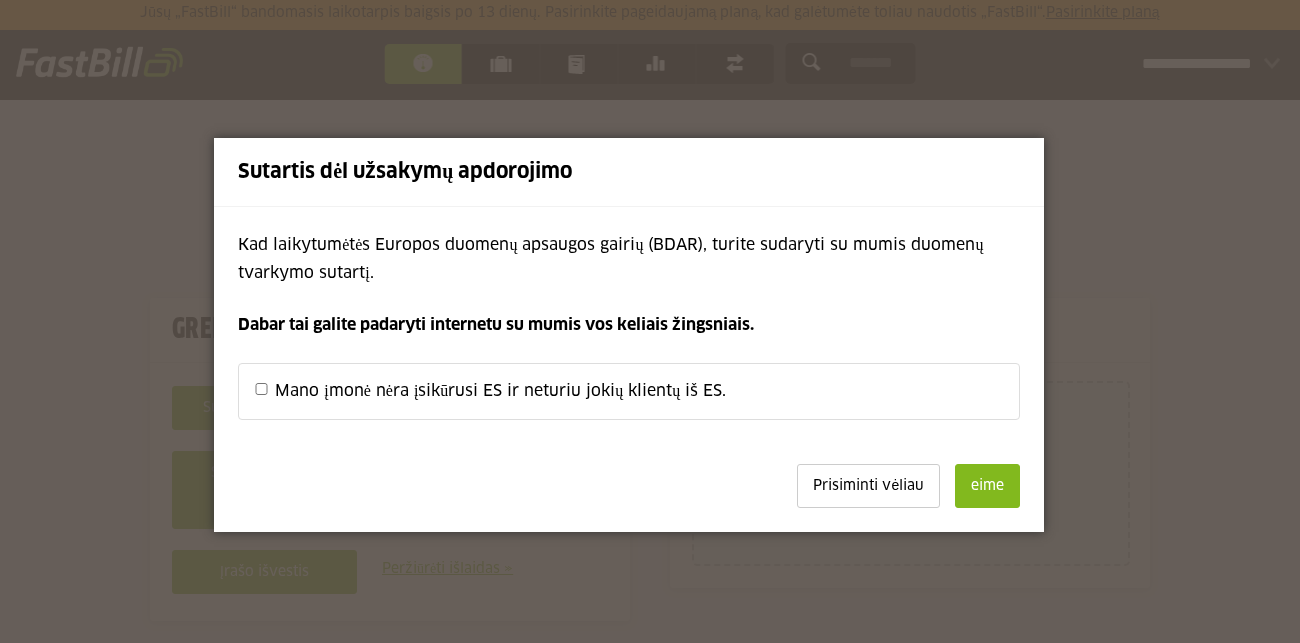 scroll, scrollTop: 0, scrollLeft: 0, axis: both 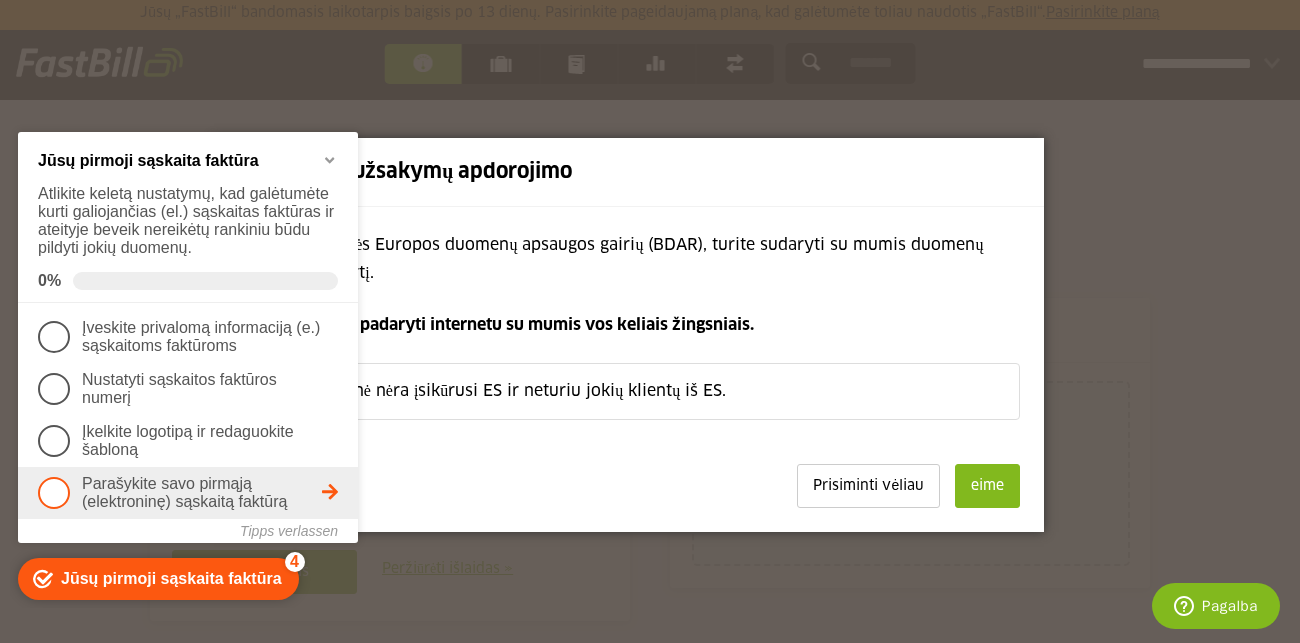 click on "Parašykite savo pirmąją (elektroninę) sąskaitą faktūrą" at bounding box center [184, 492] 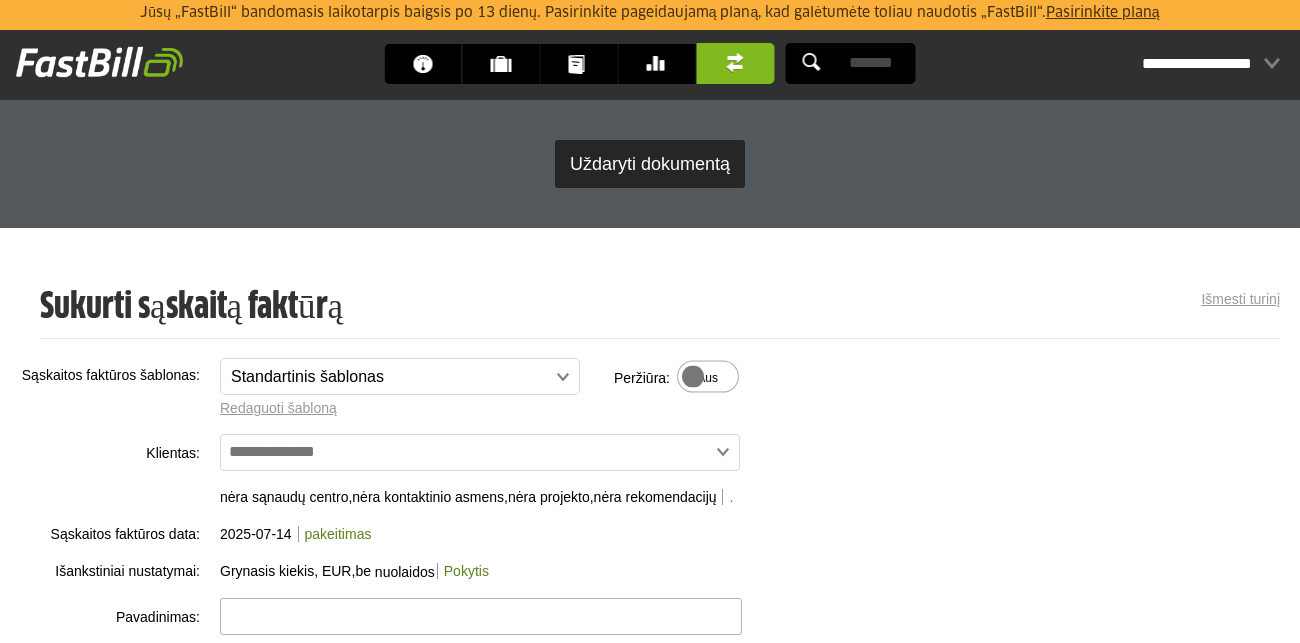 scroll, scrollTop: 0, scrollLeft: 0, axis: both 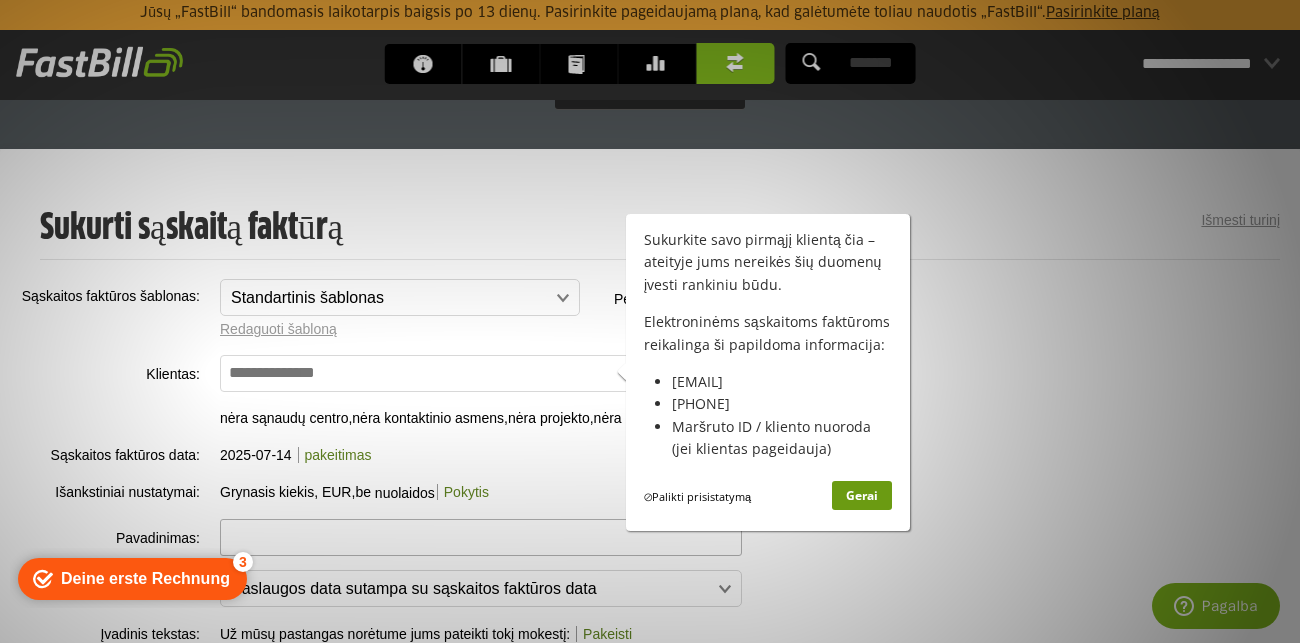 click on "Gerai" at bounding box center [861, 494] 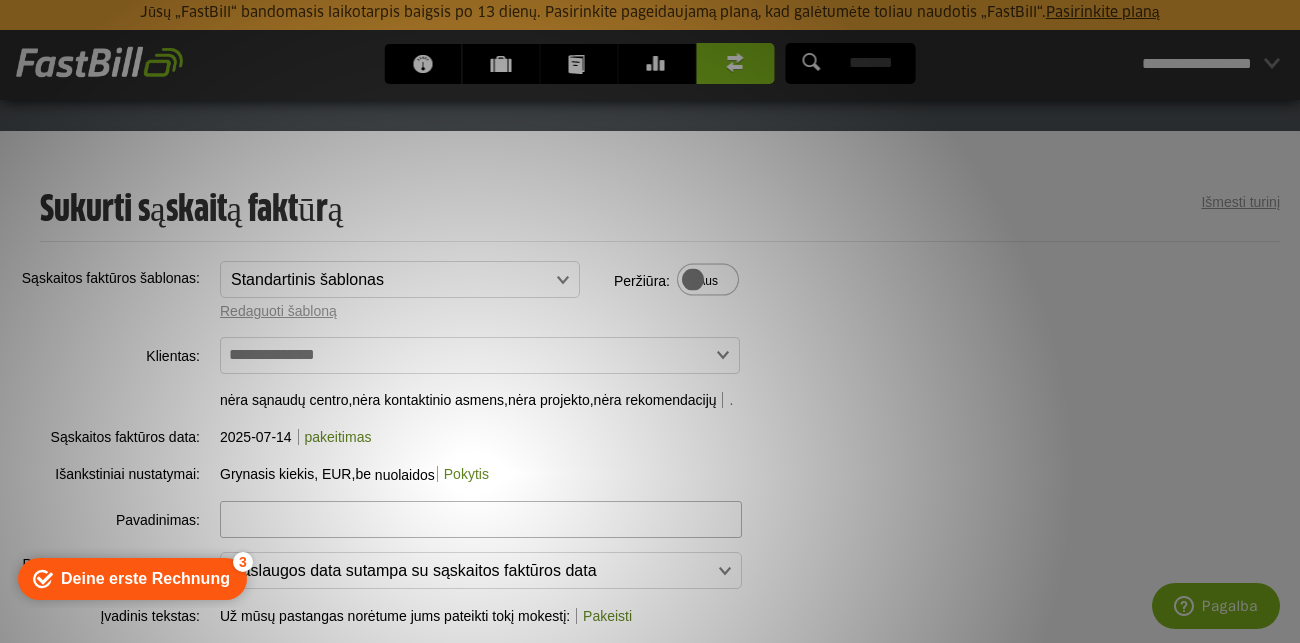 scroll, scrollTop: 119, scrollLeft: 0, axis: vertical 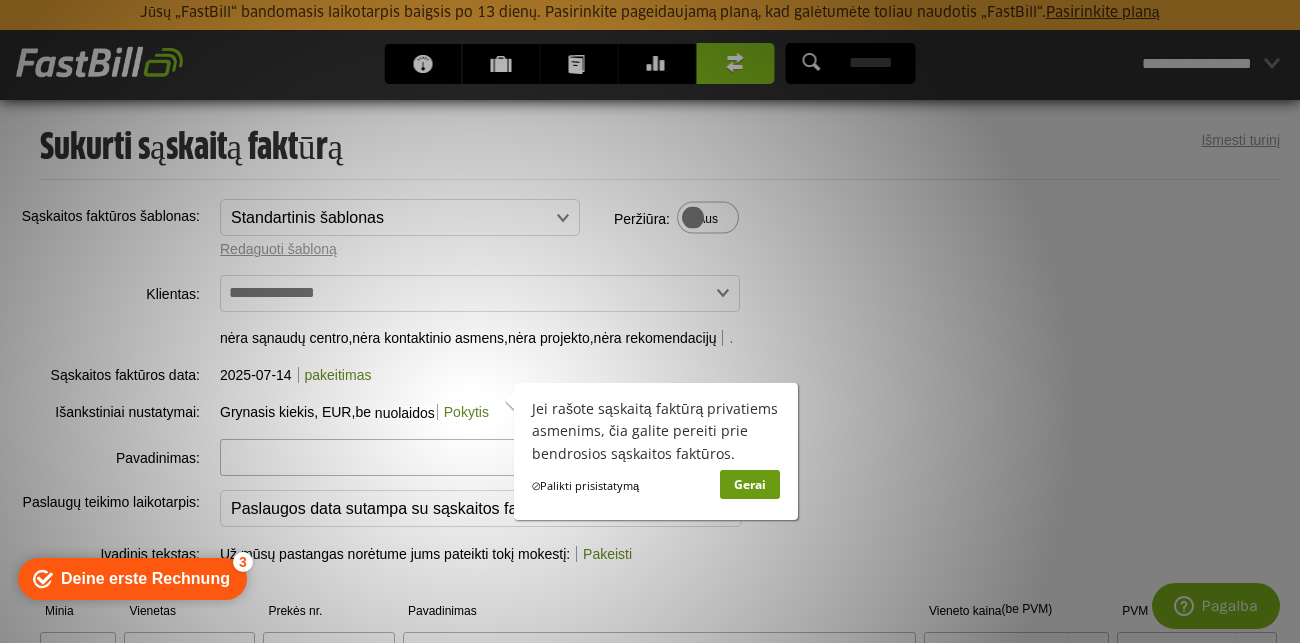 click on "Gerai" at bounding box center (750, 484) 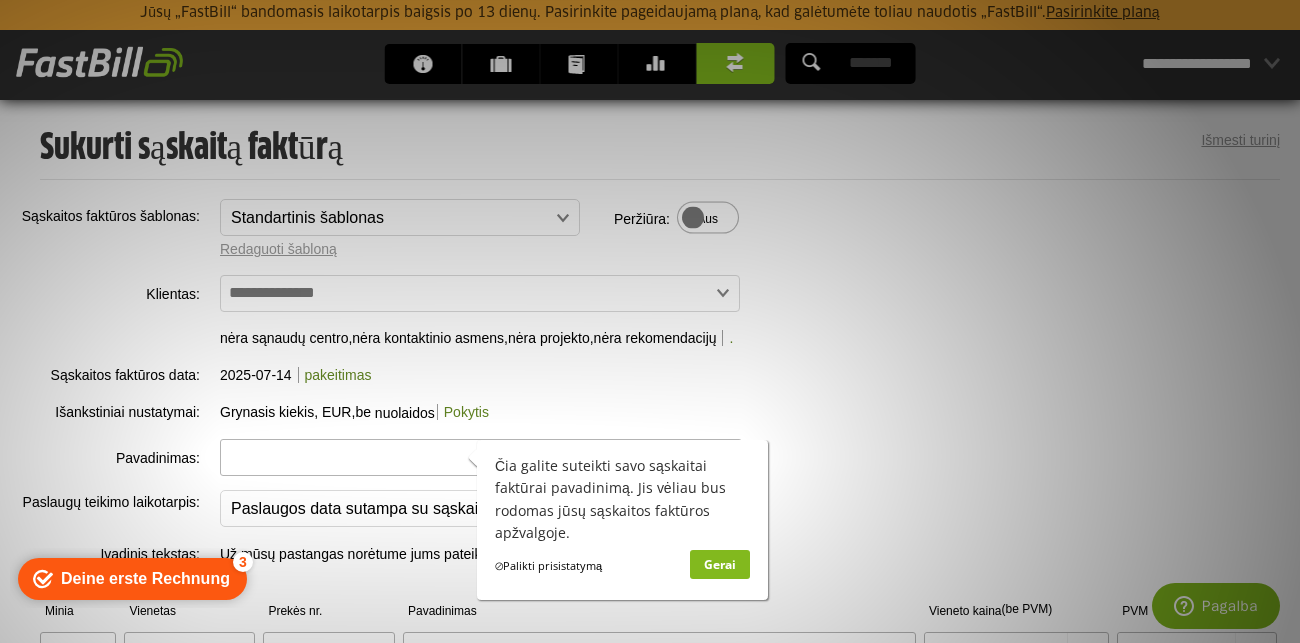 scroll, scrollTop: 0, scrollLeft: 0, axis: both 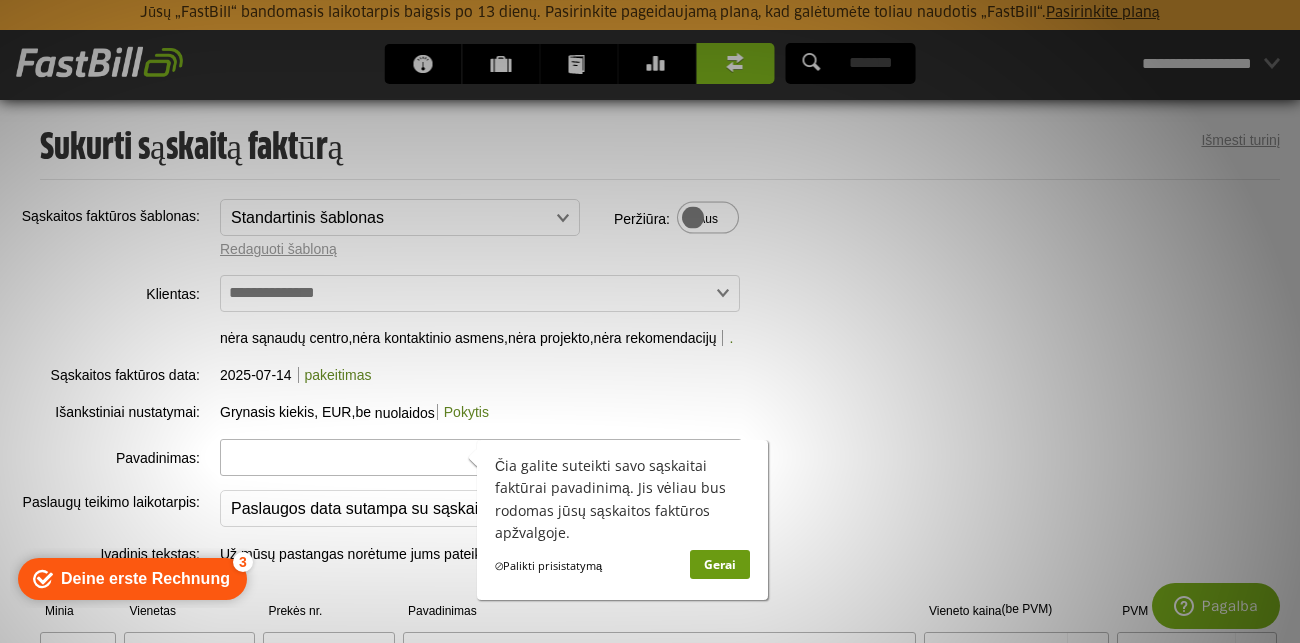 click on "Gerai" at bounding box center [720, 564] 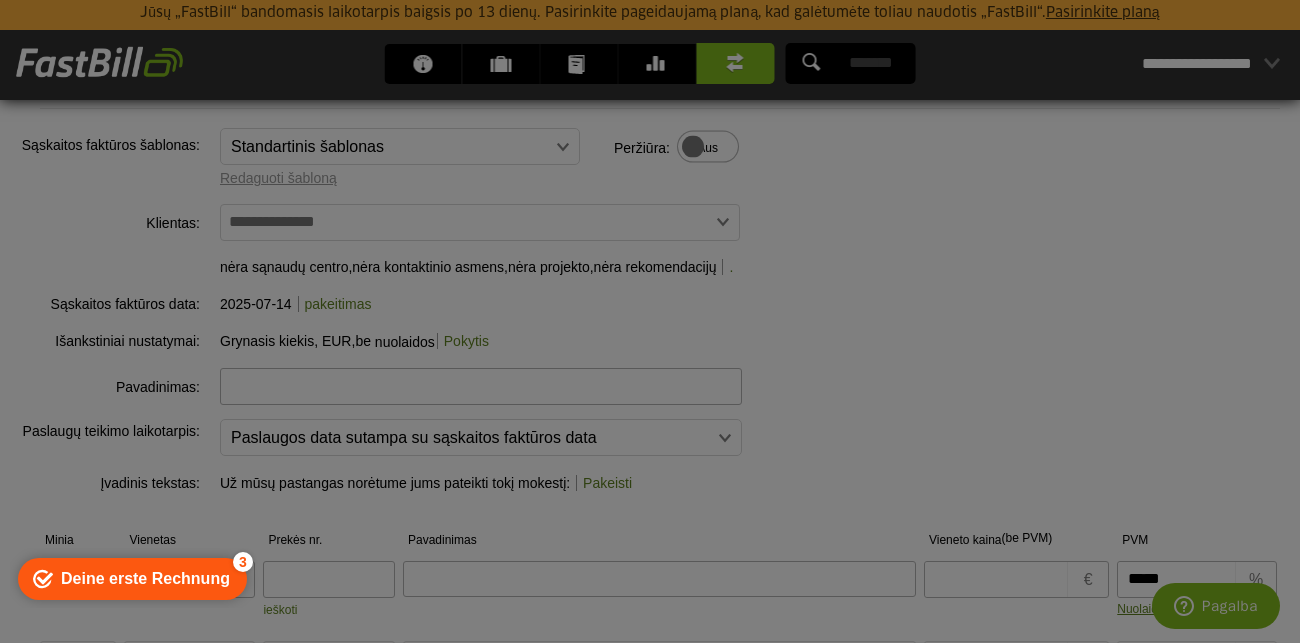 scroll, scrollTop: 1004, scrollLeft: 0, axis: vertical 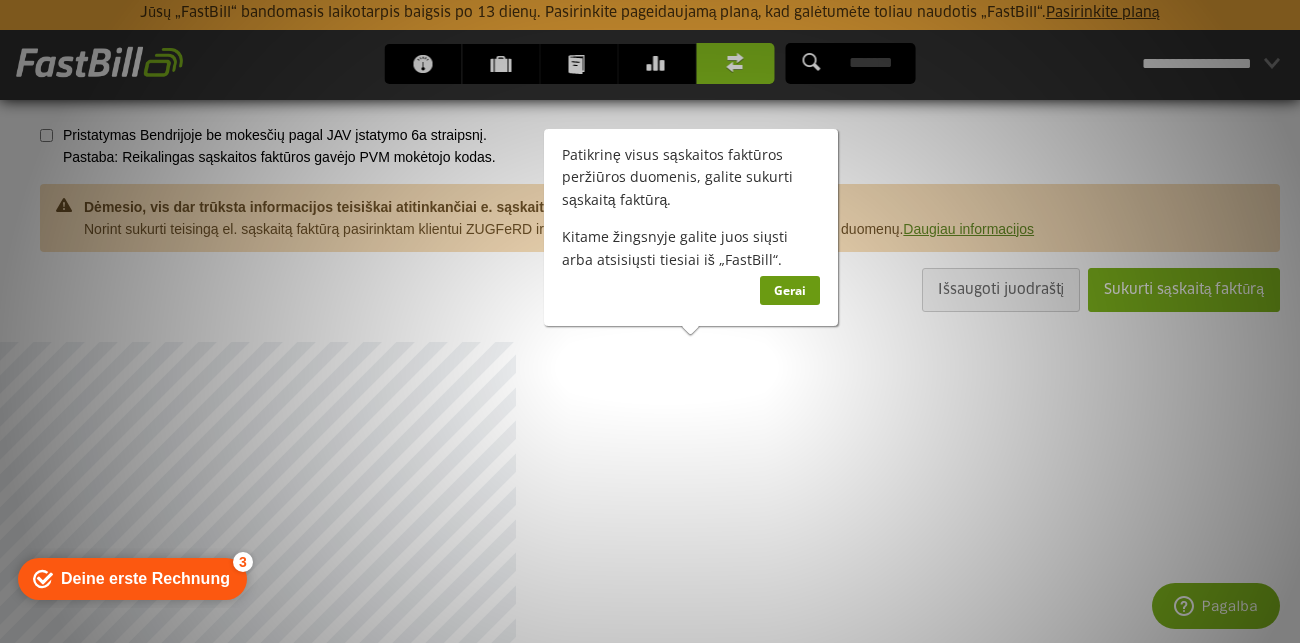 click on "Gerai" at bounding box center [790, 290] 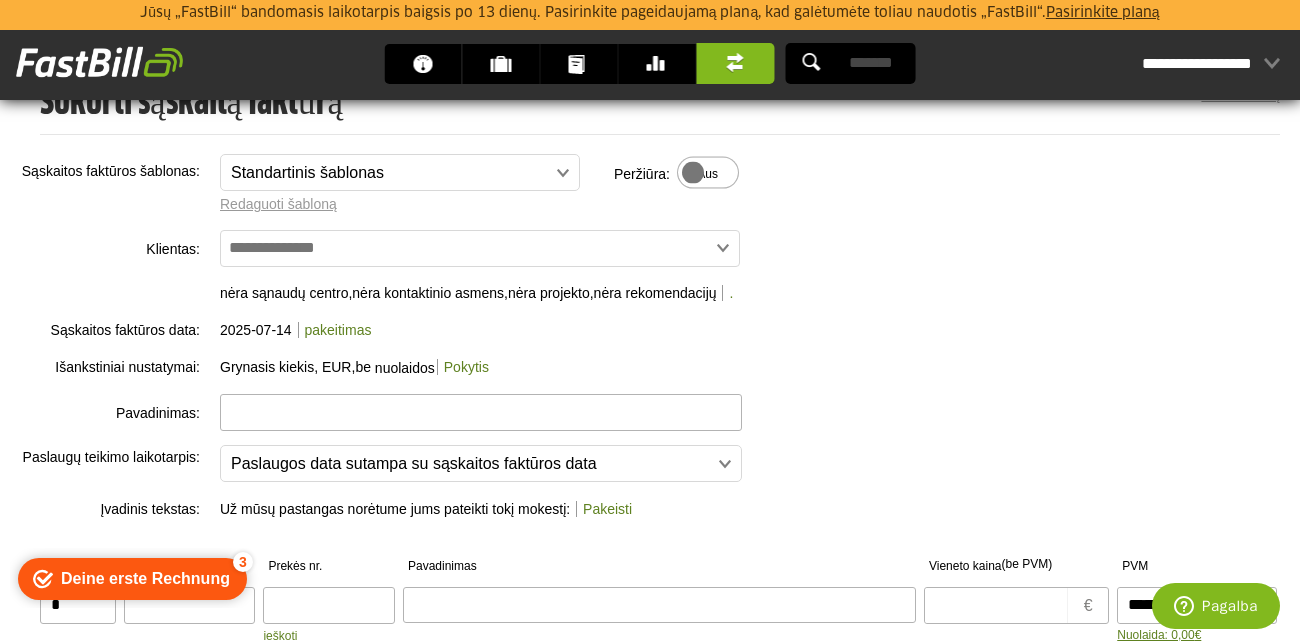 scroll, scrollTop: 164, scrollLeft: 0, axis: vertical 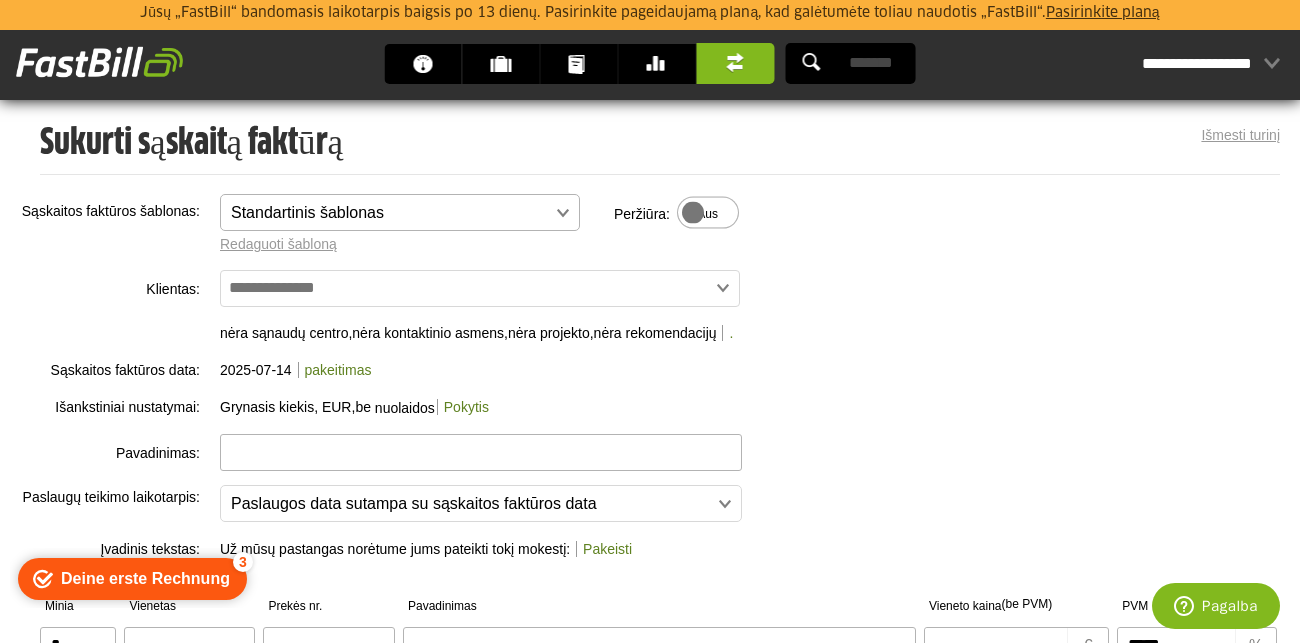 click at bounding box center [390, 213] 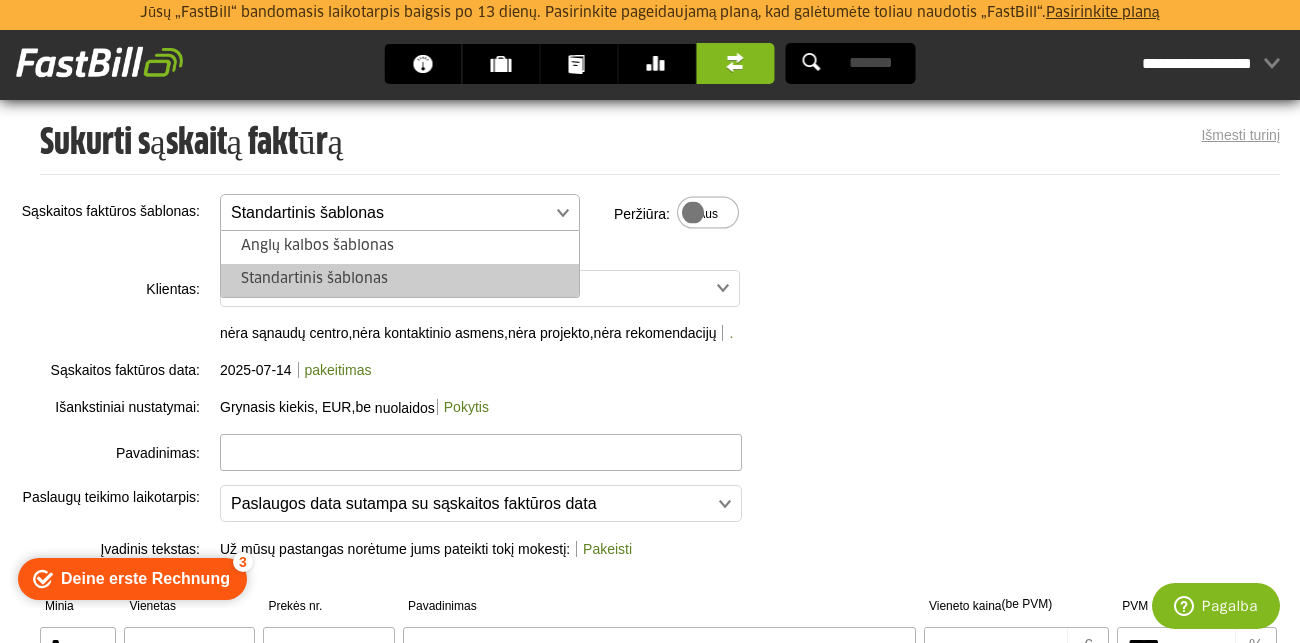 click at bounding box center (390, 213) 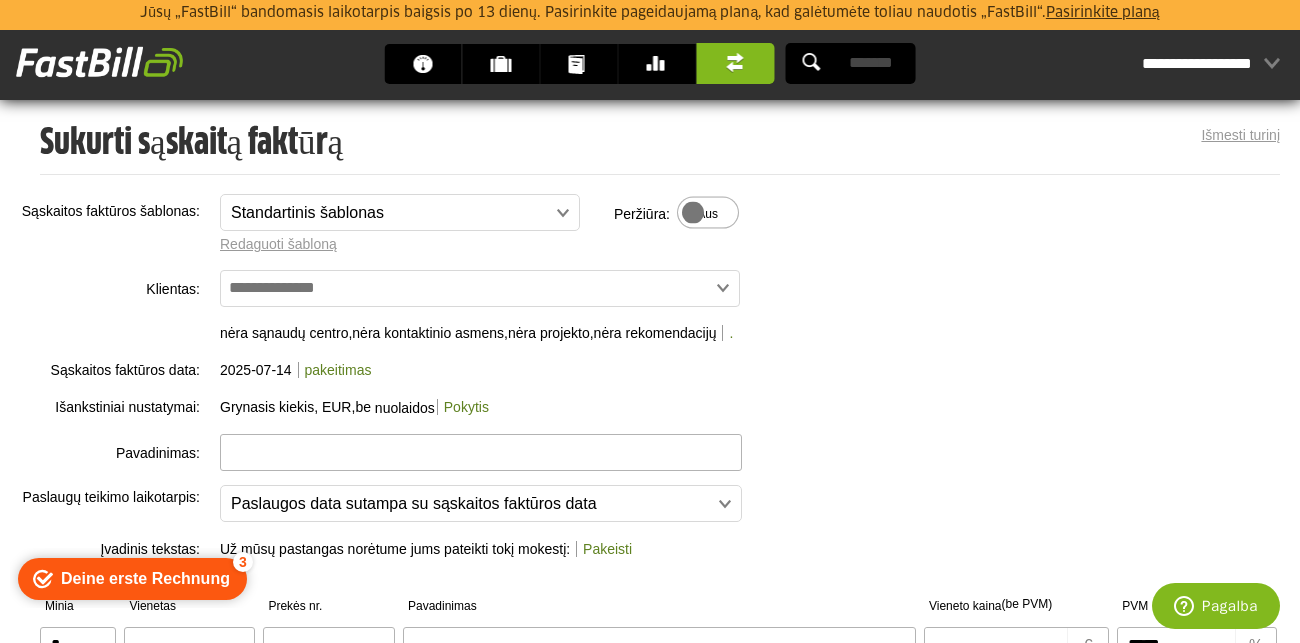 click at bounding box center (480, 288) 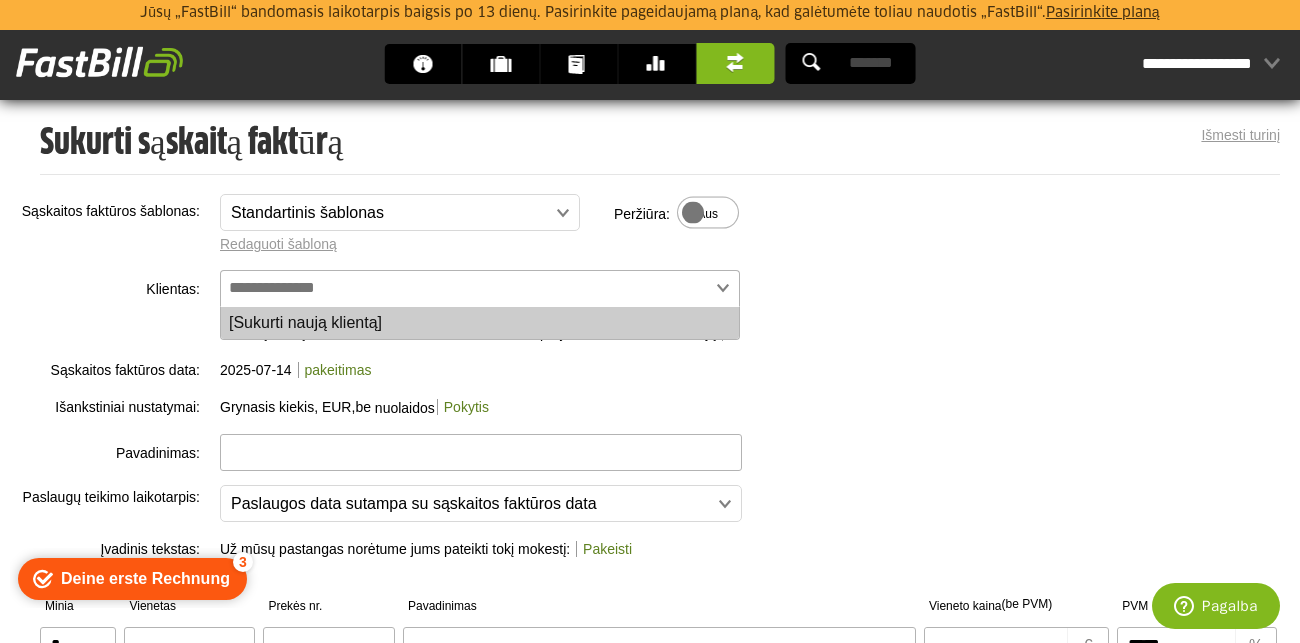 click at bounding box center [480, 288] 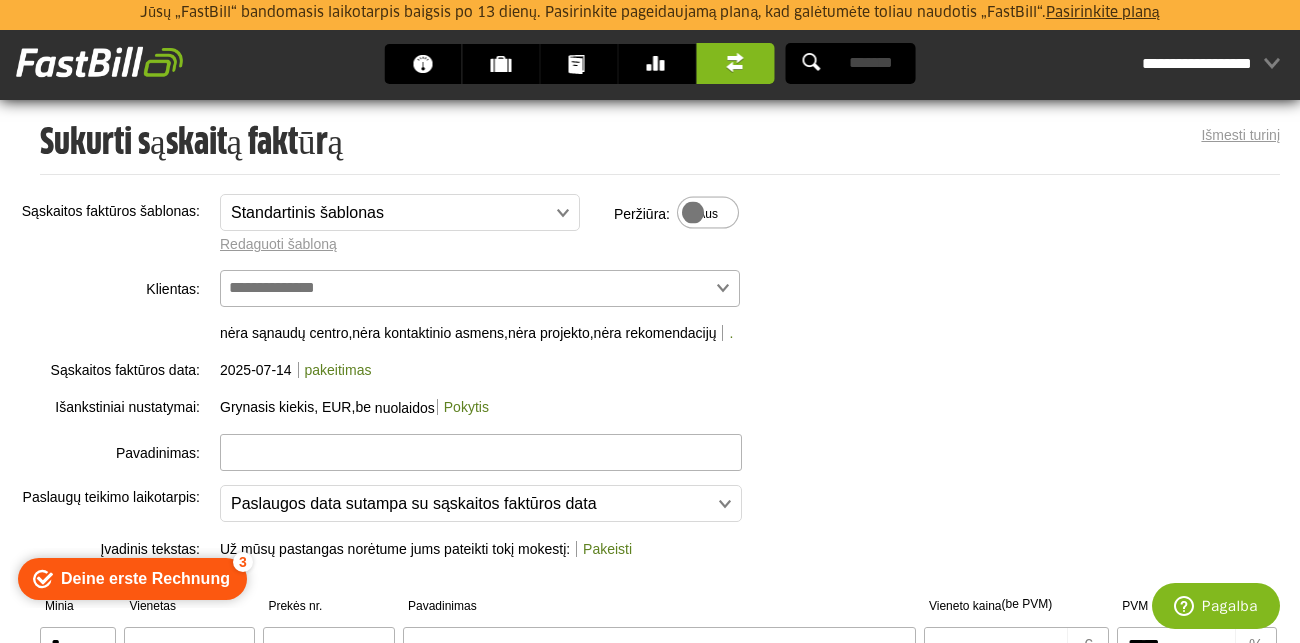 click at bounding box center [110, 330] 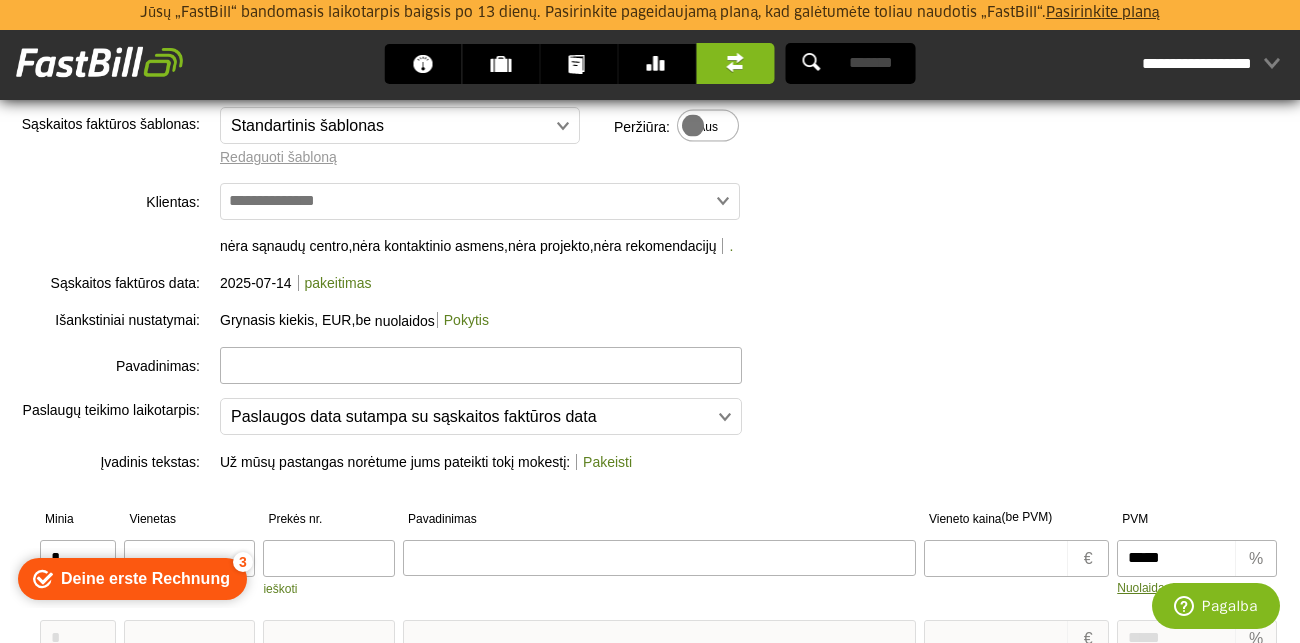scroll, scrollTop: 284, scrollLeft: 0, axis: vertical 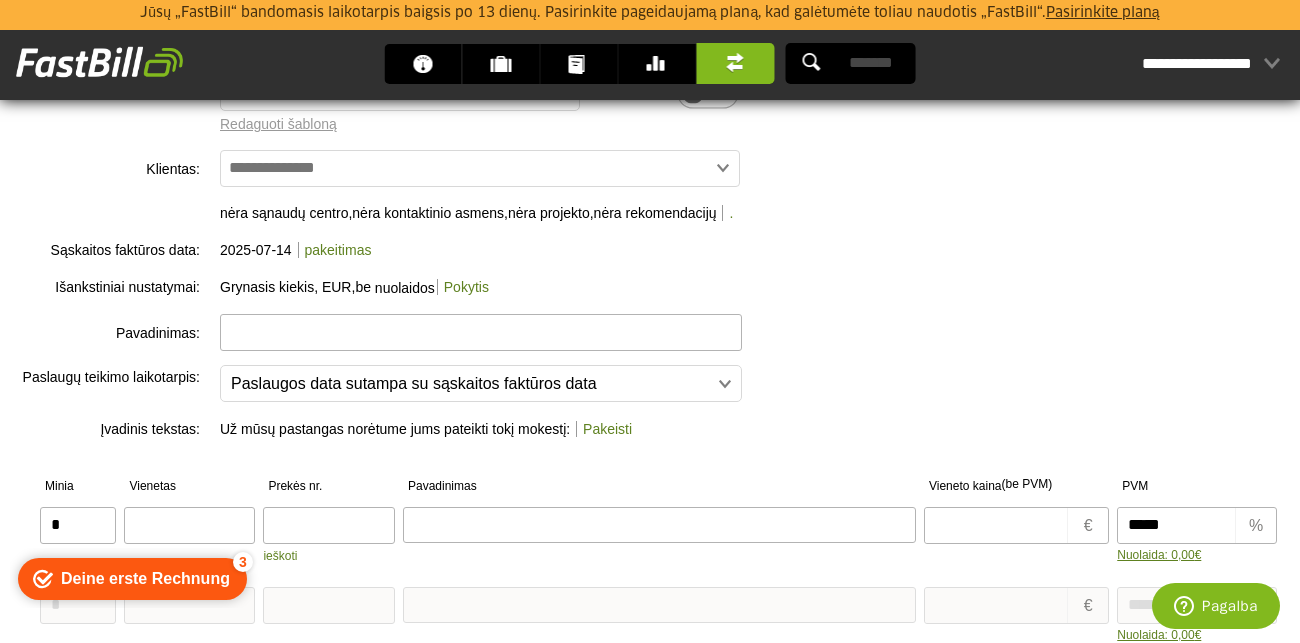 click at bounding box center (481, 332) 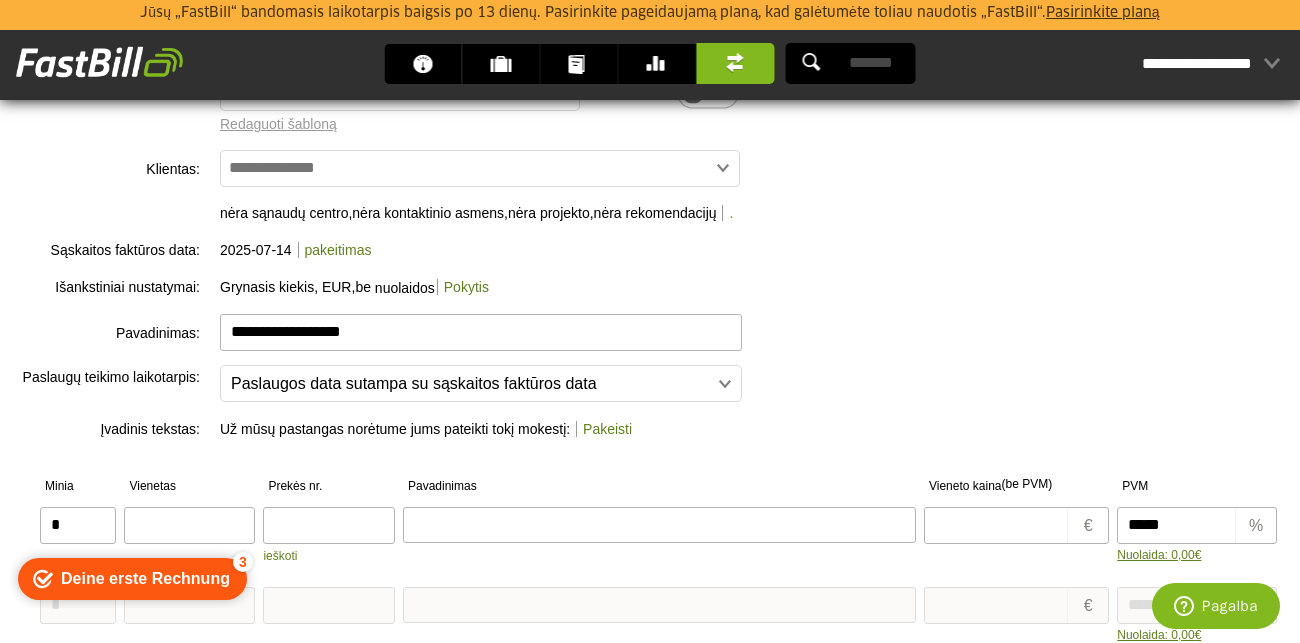 type on "**********" 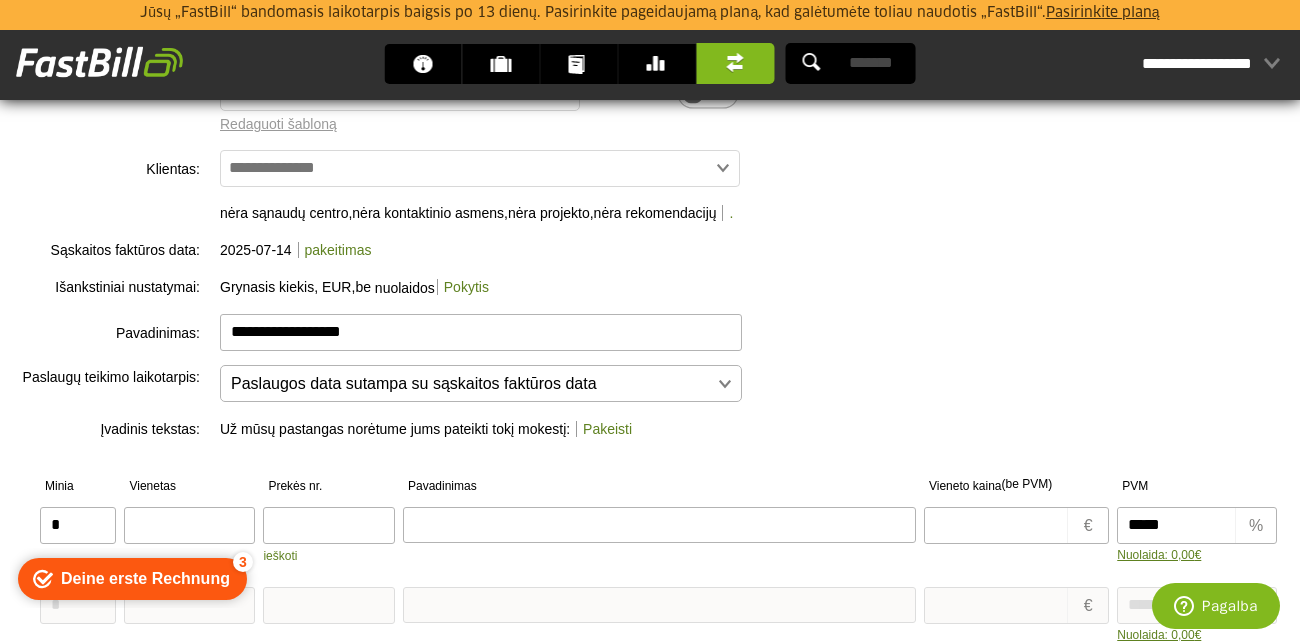 click at bounding box center [471, 384] 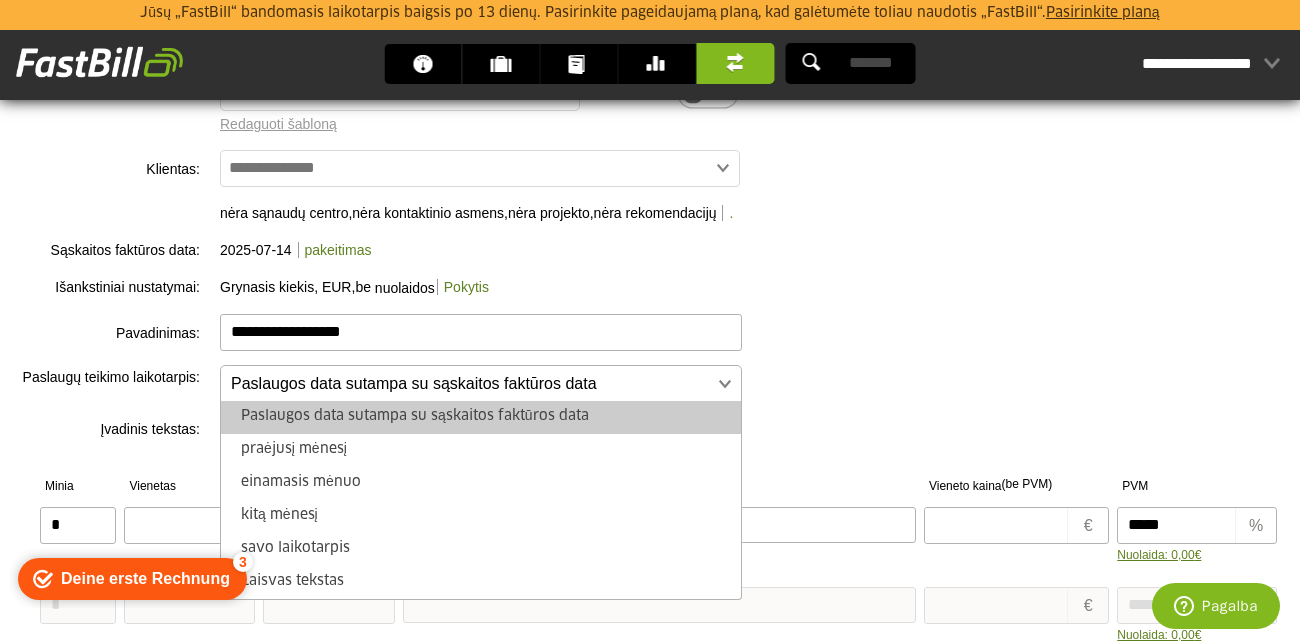 click at bounding box center (471, 384) 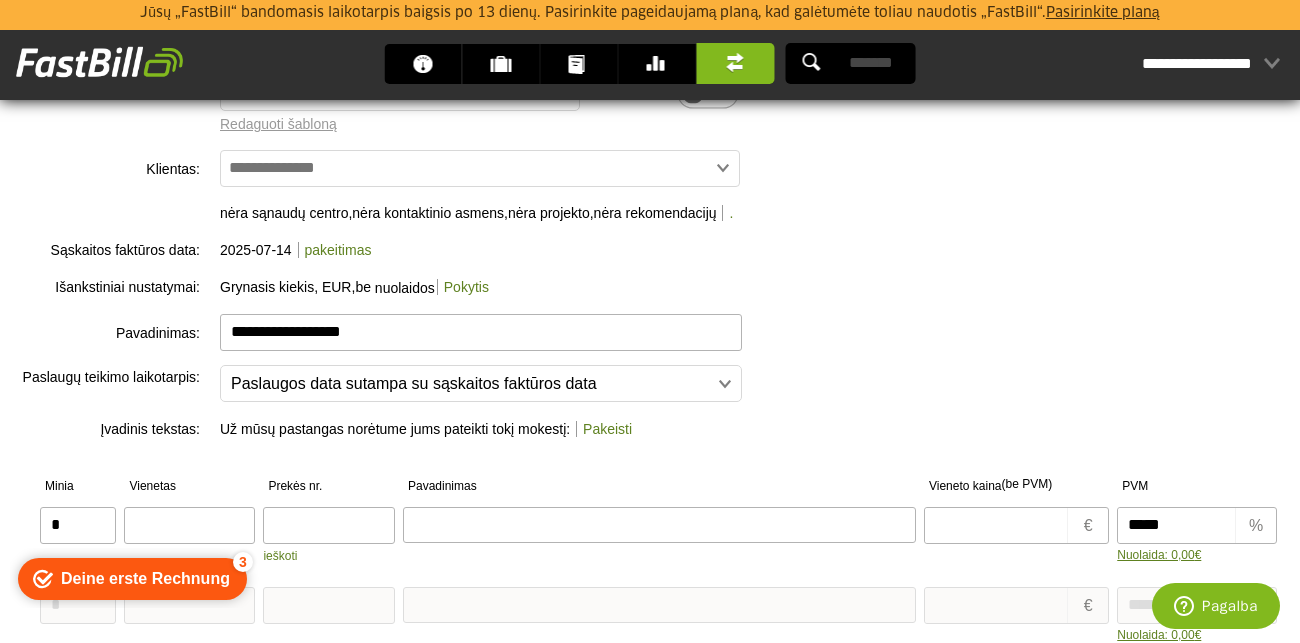 click on "Klientas: , ." at bounding box center [660, 518] 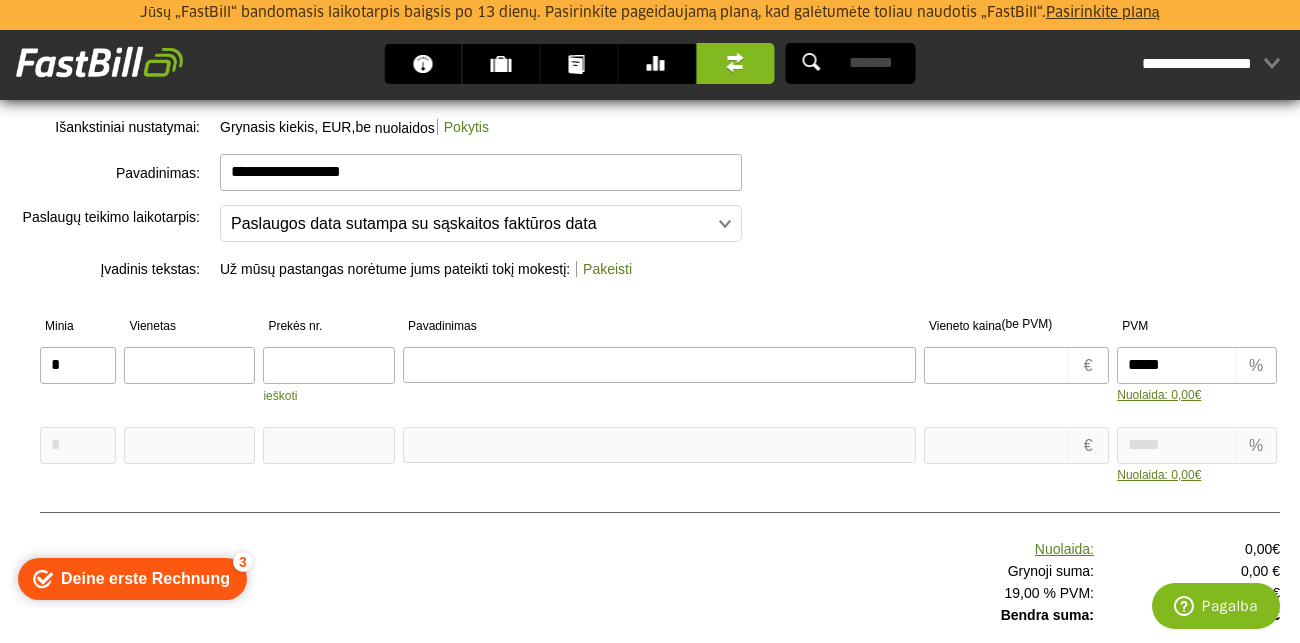 scroll, scrollTop: 484, scrollLeft: 0, axis: vertical 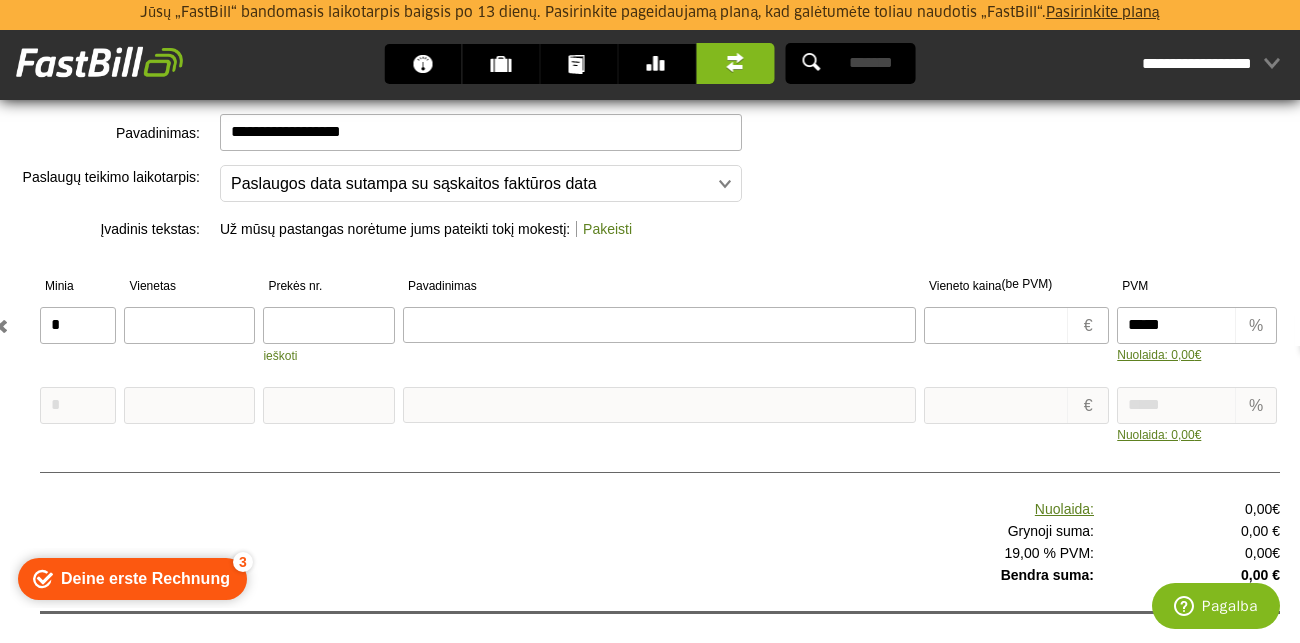 click at bounding box center [189, 325] 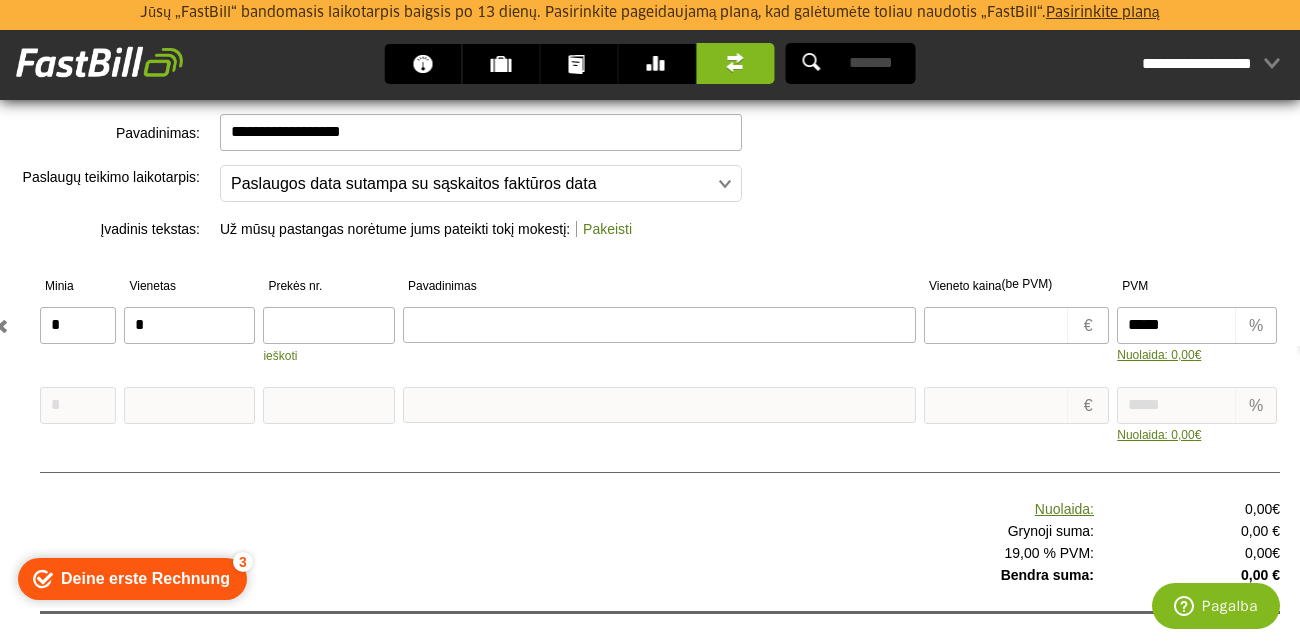 type on "*" 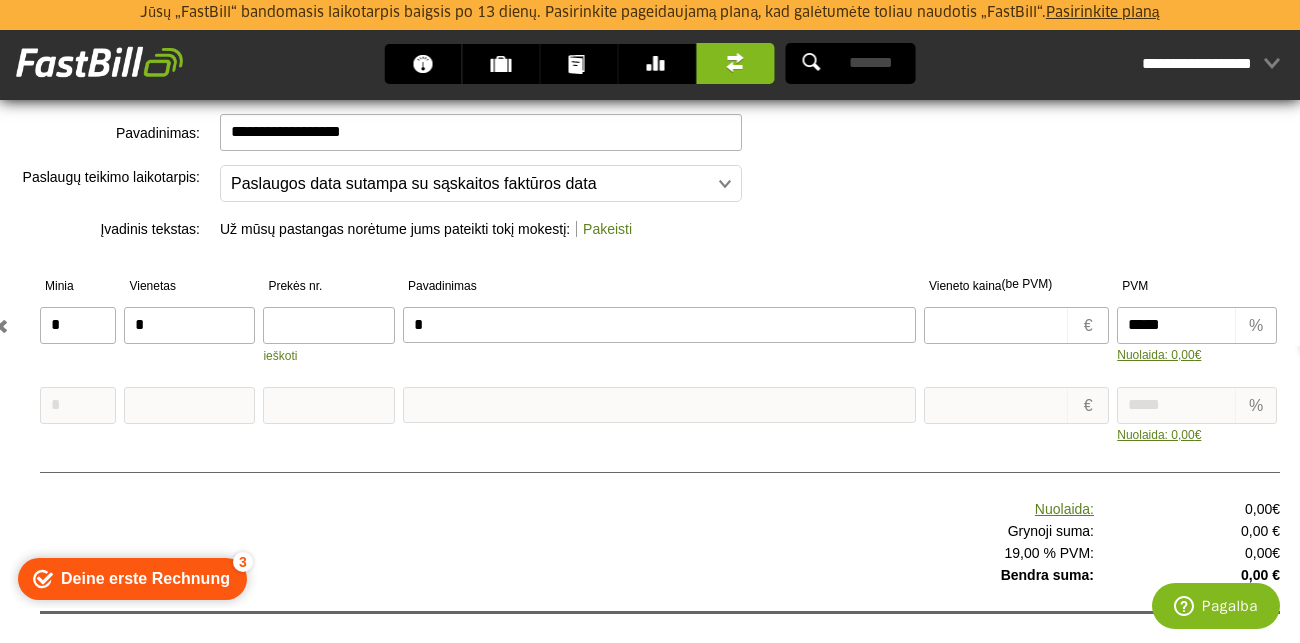 type on "**" 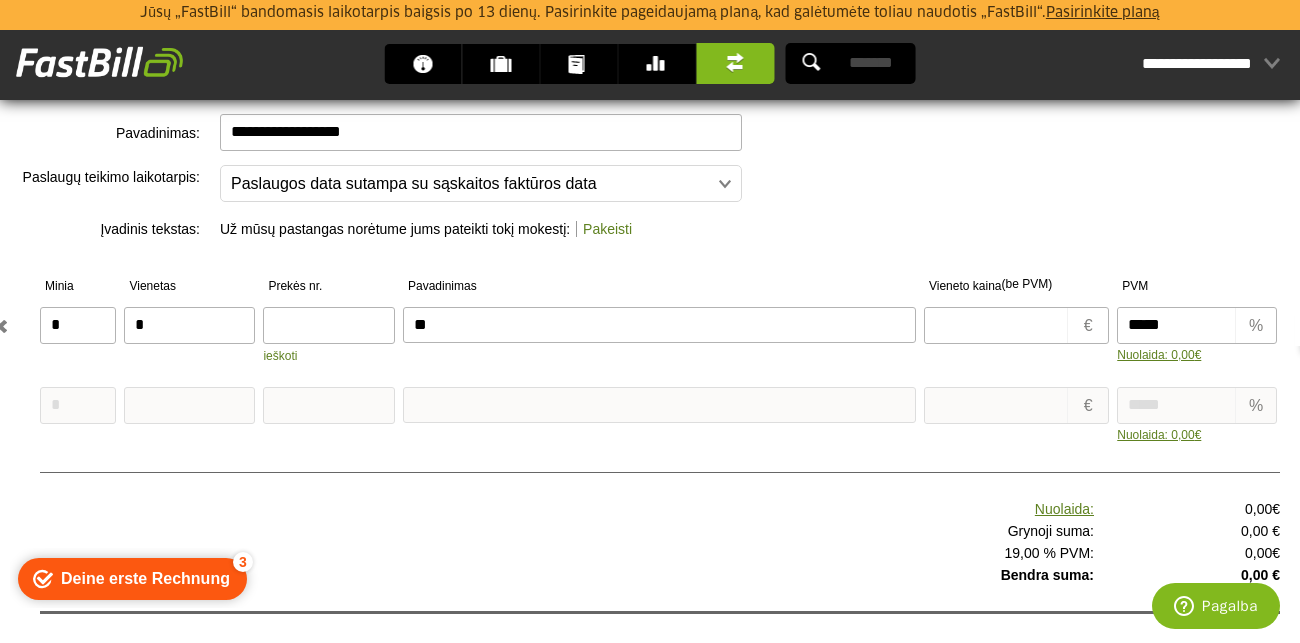 type on "**" 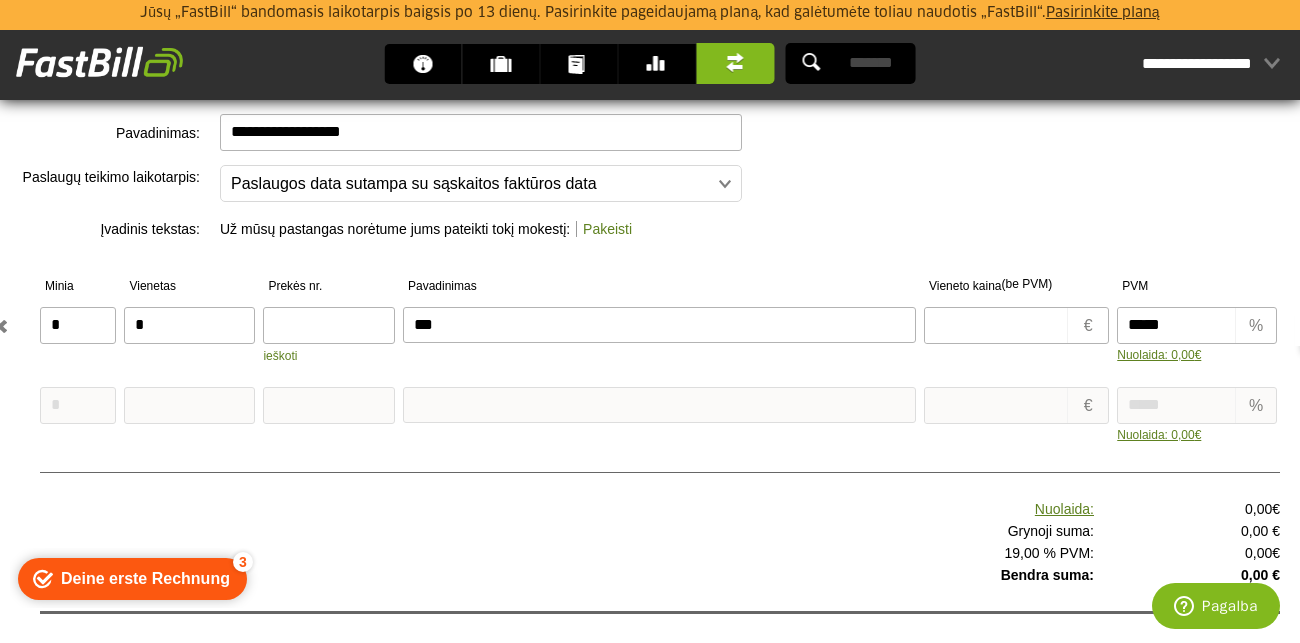 type on "***" 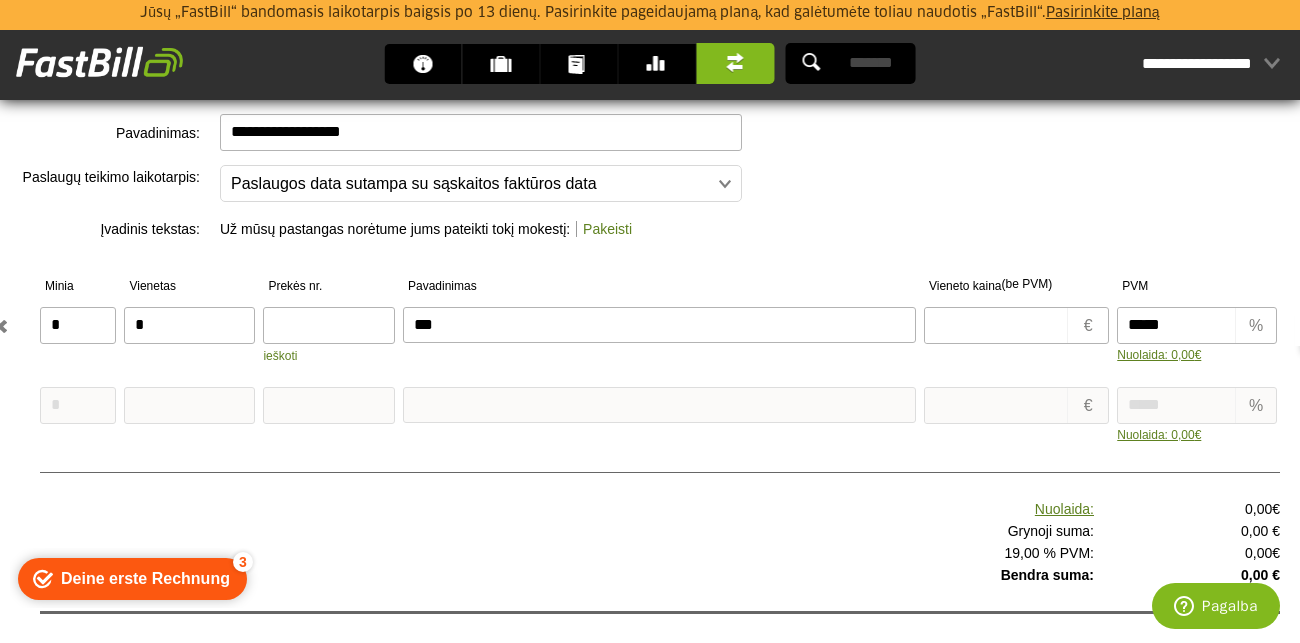 type on "****" 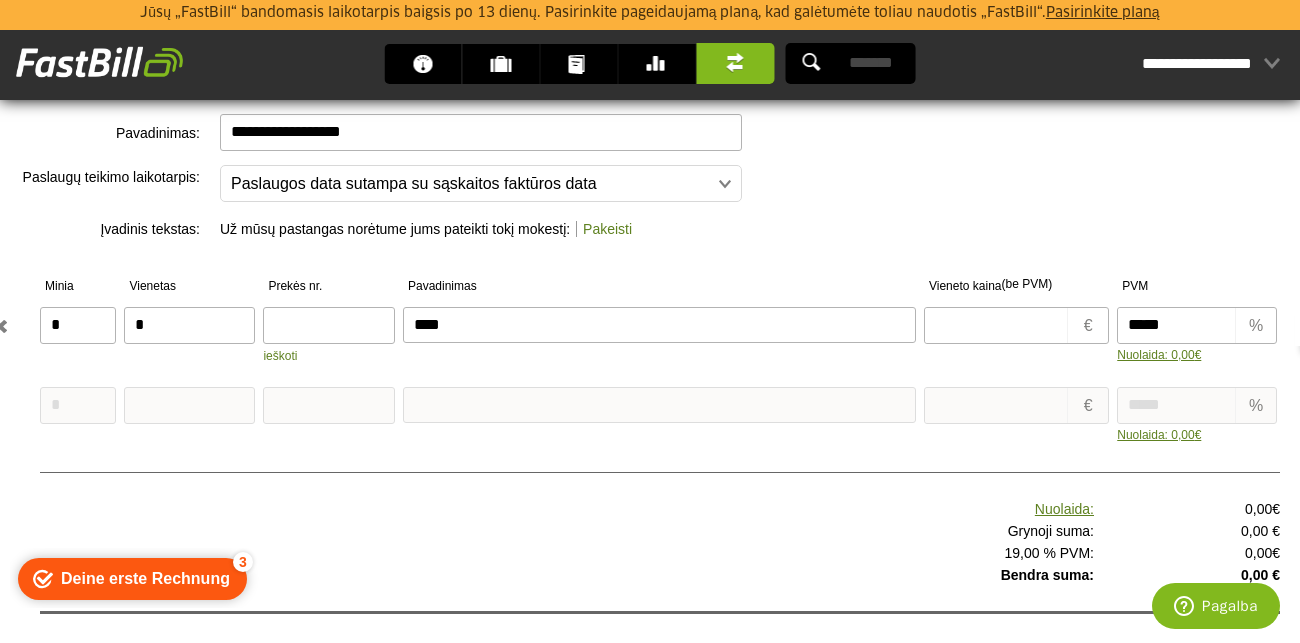 type on "****" 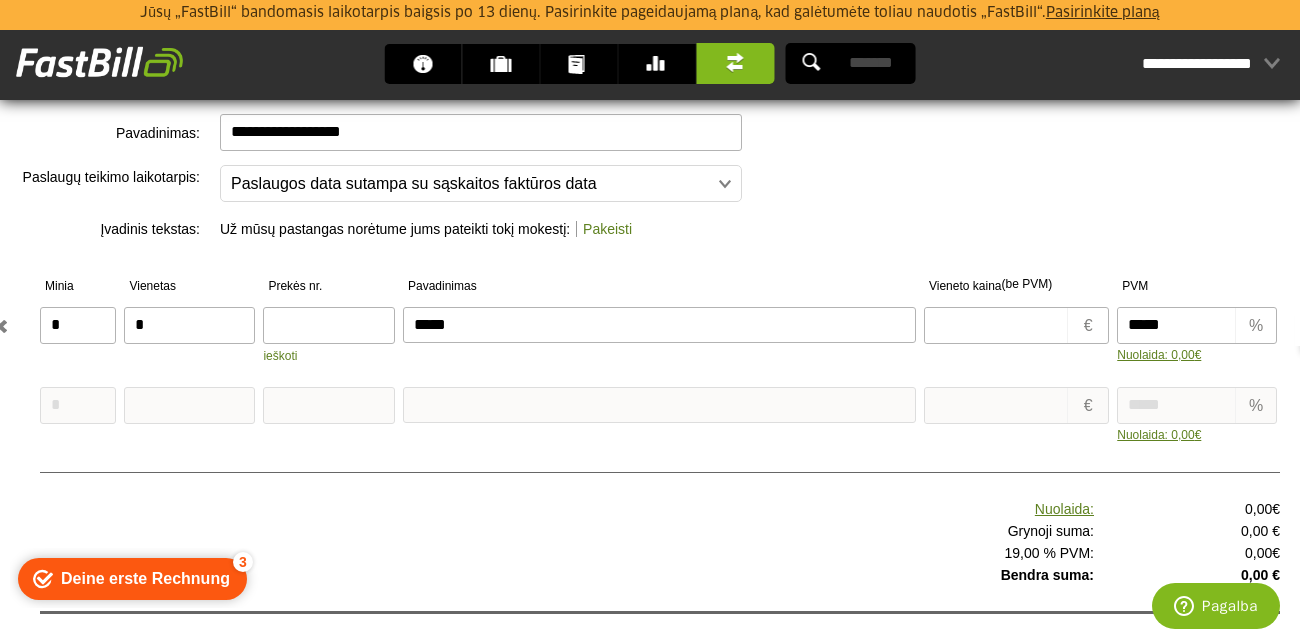 type on "******" 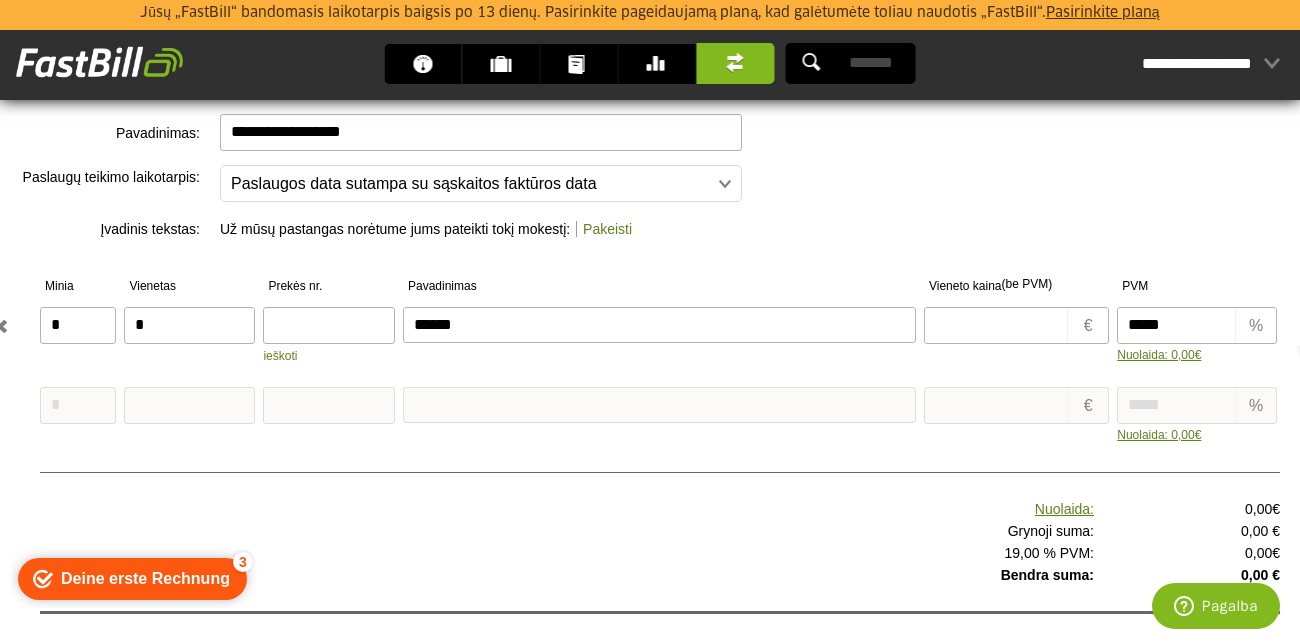 type on "******" 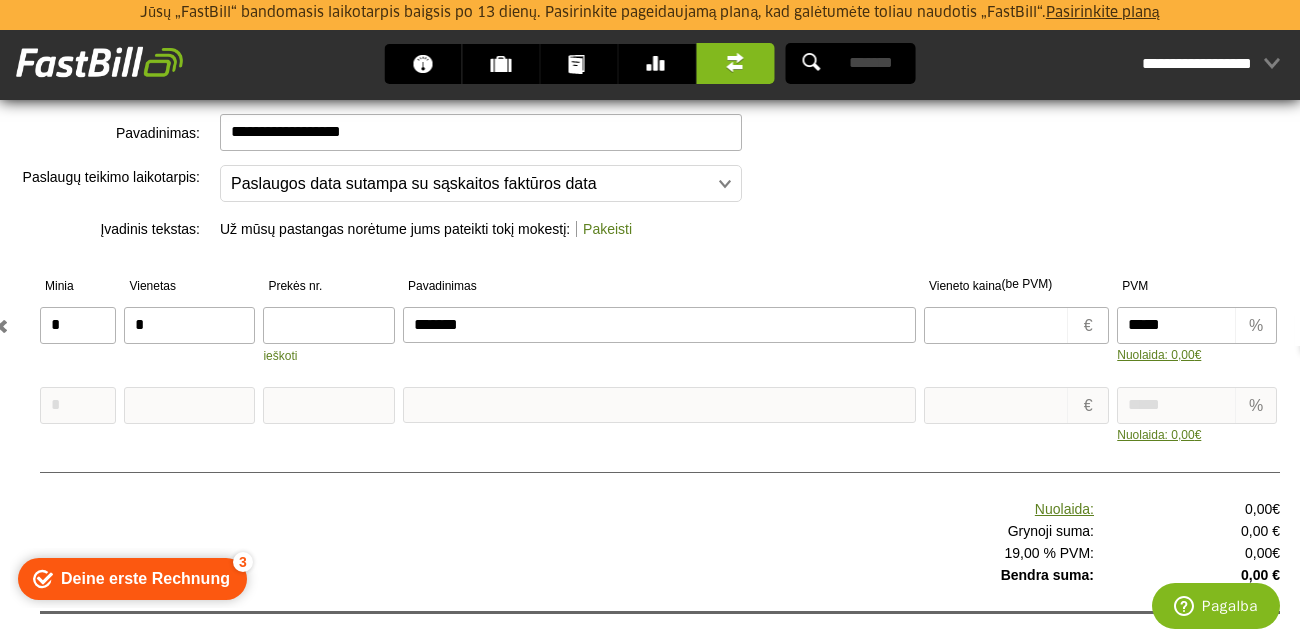 type on "*******" 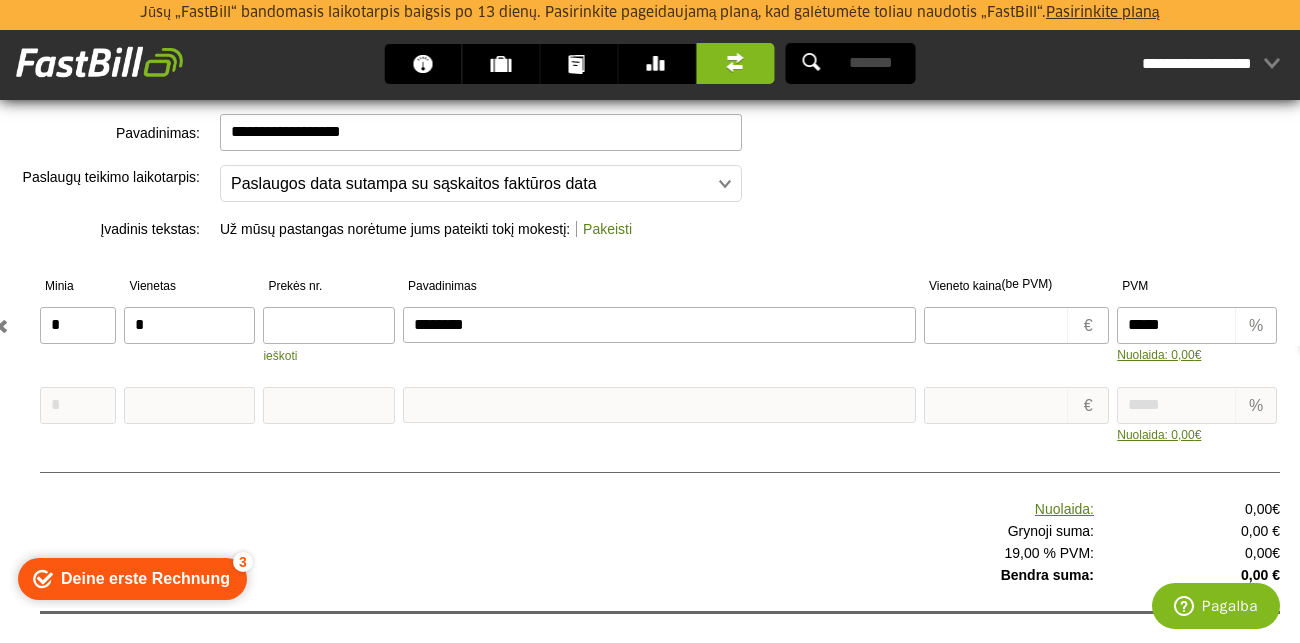 type on "********" 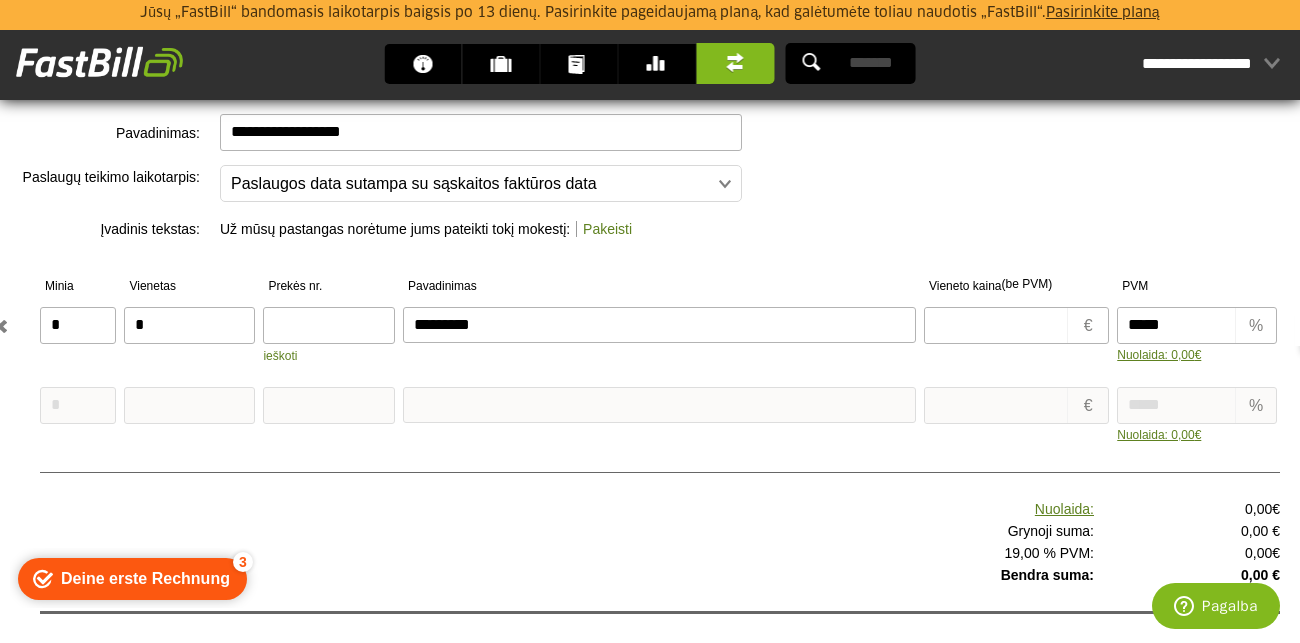 type on "*********" 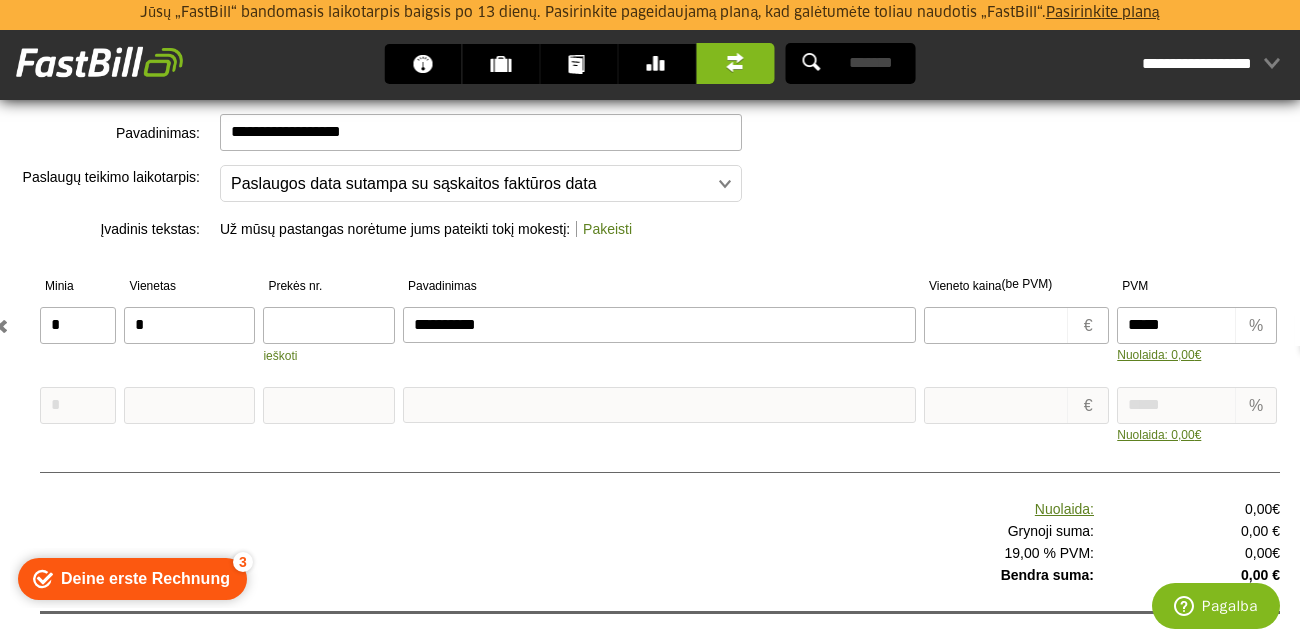 type on "**********" 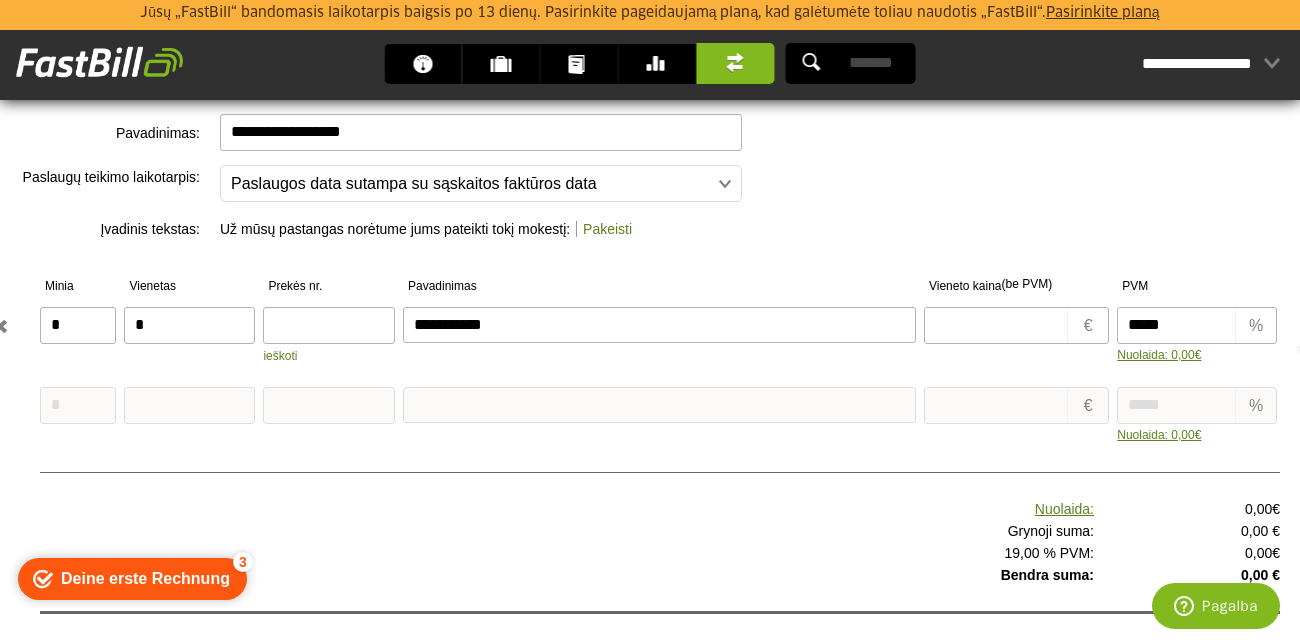 type on "**********" 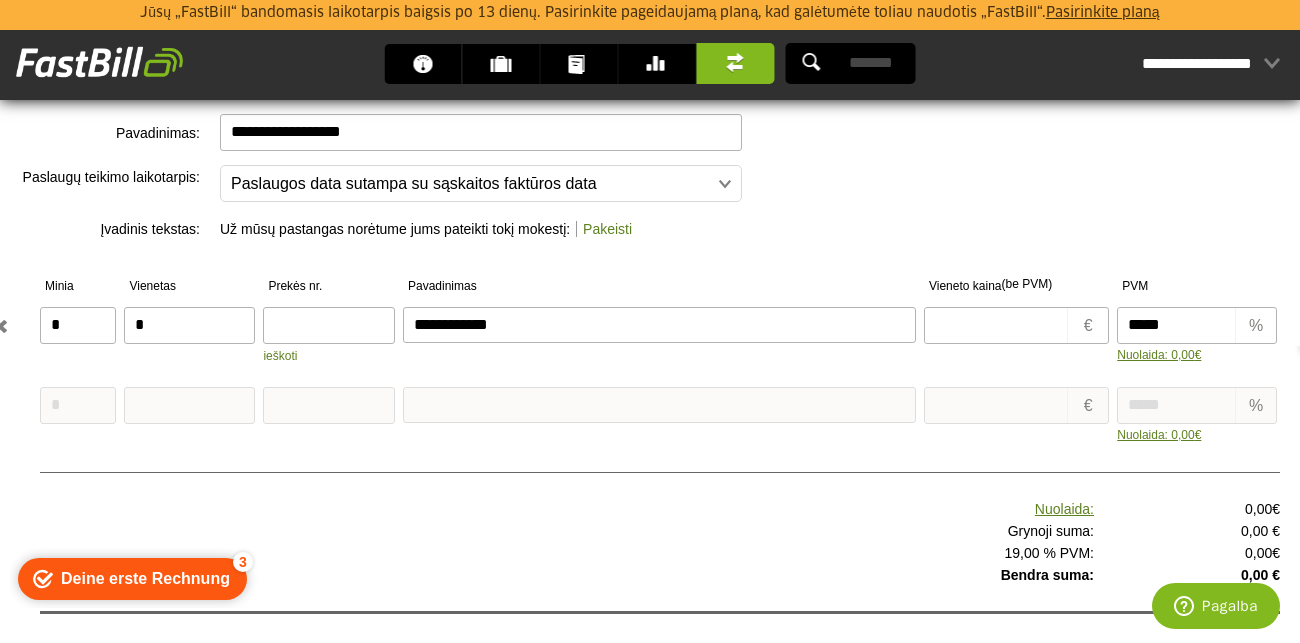 type on "**********" 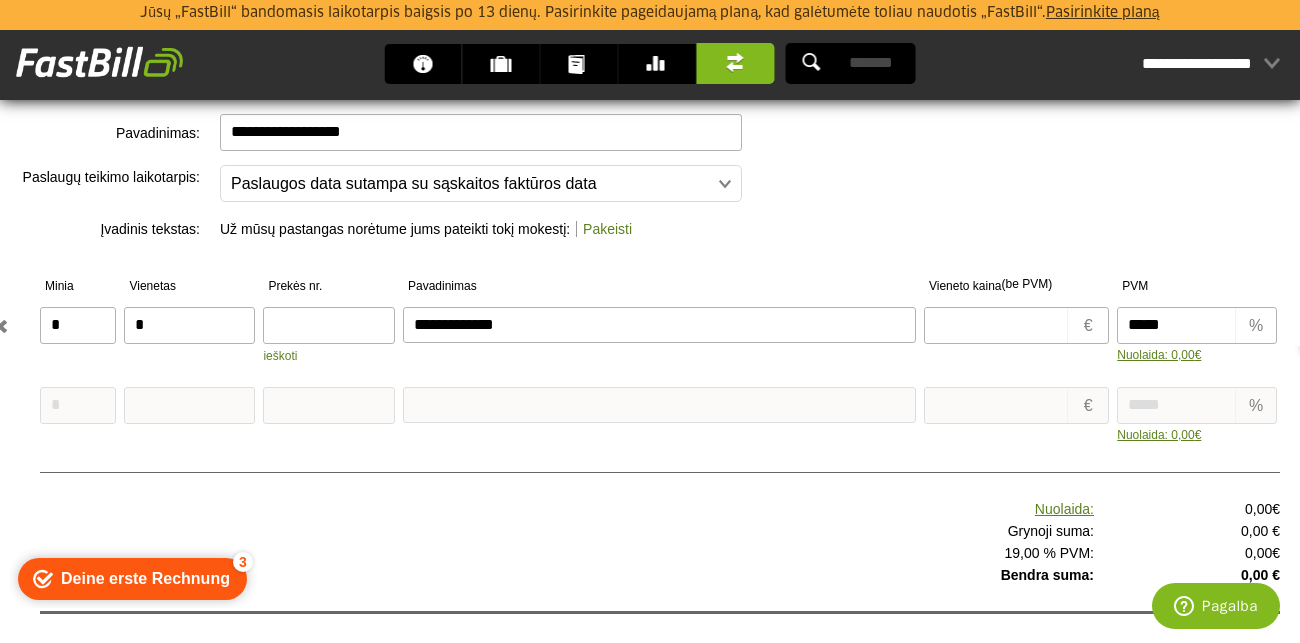 type on "**********" 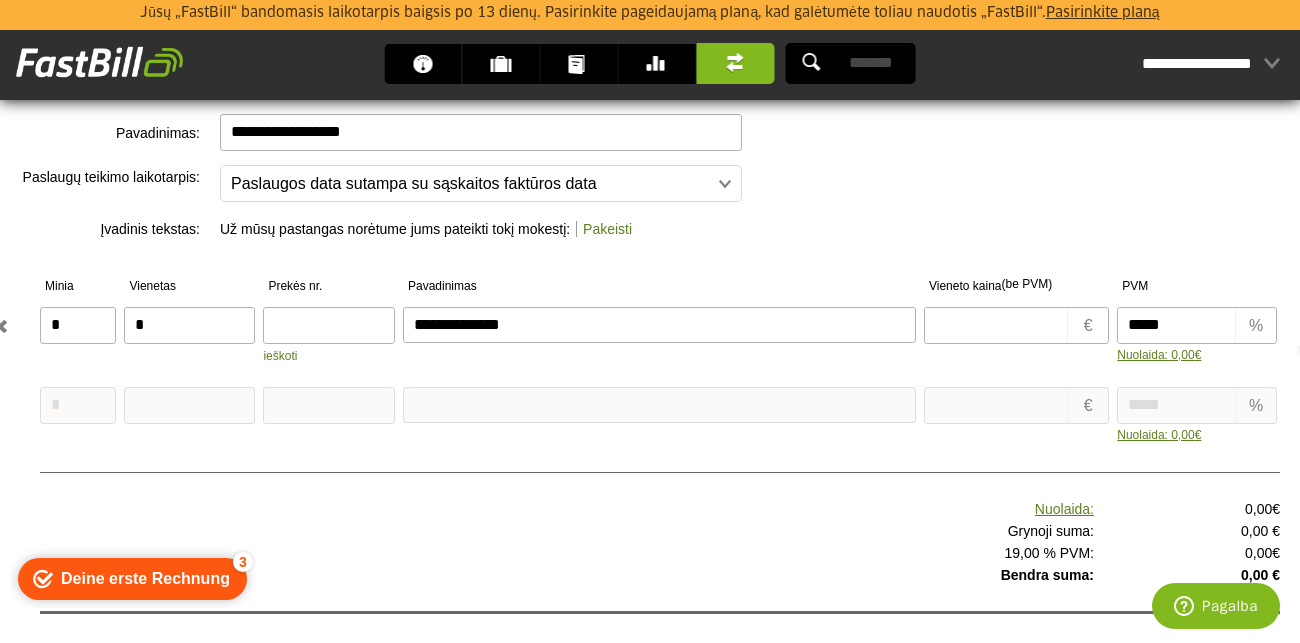 type on "**********" 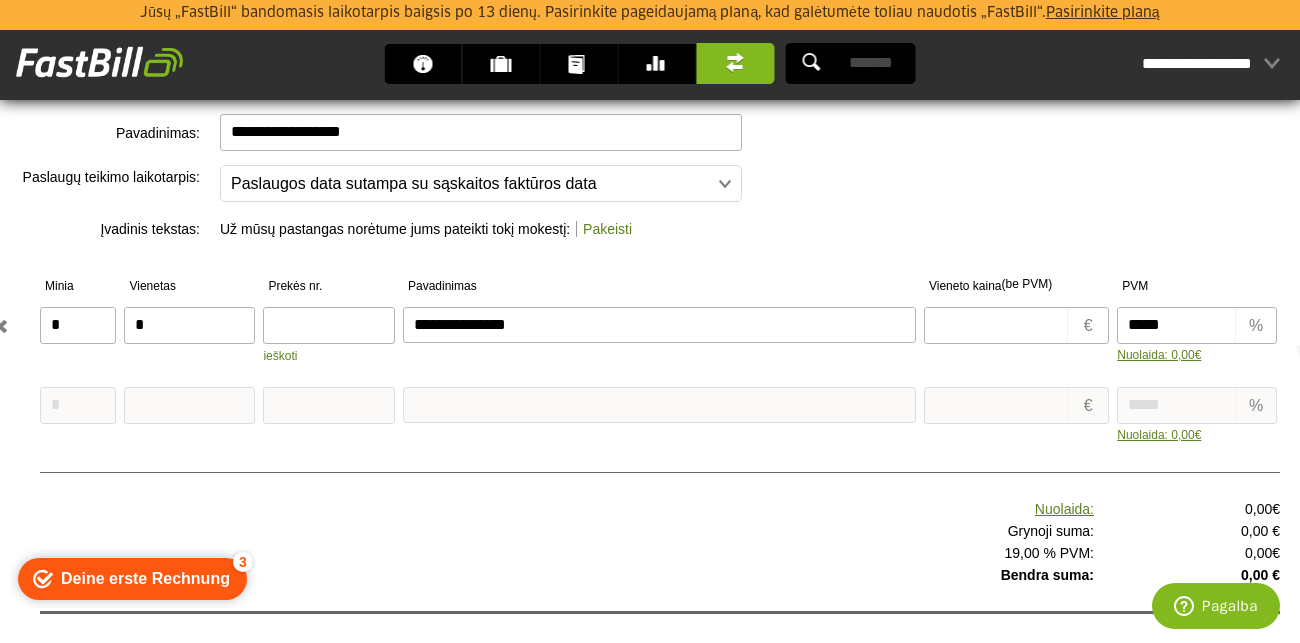 type on "**********" 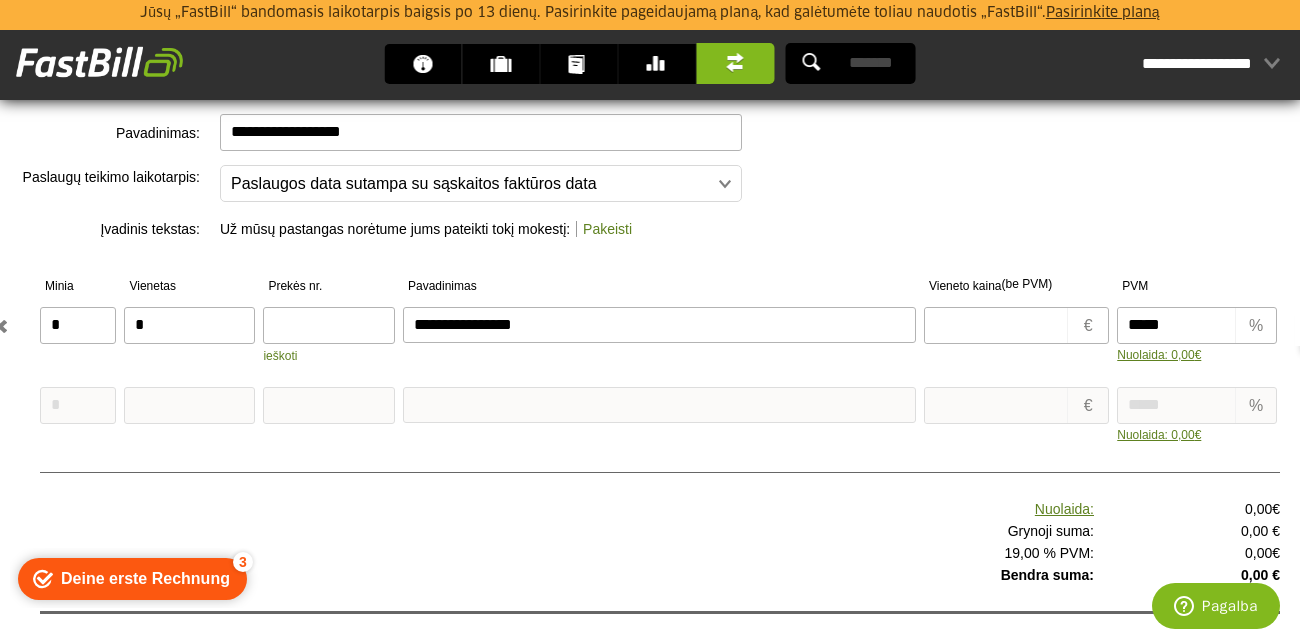 type on "**********" 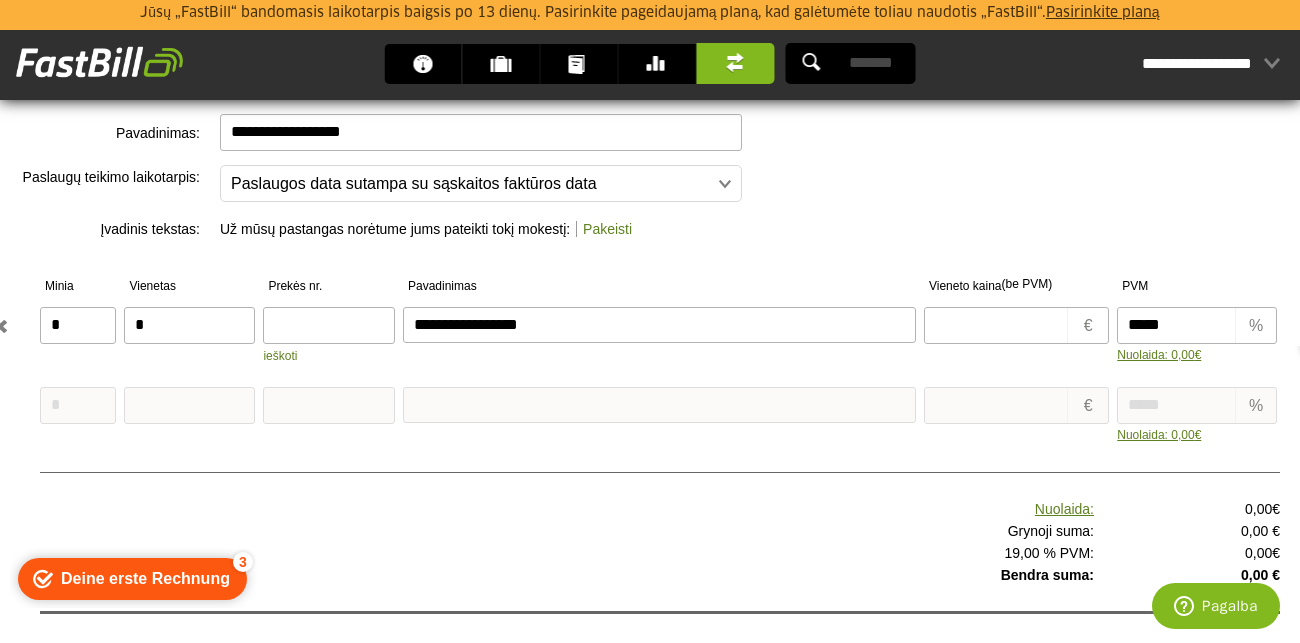 type on "**********" 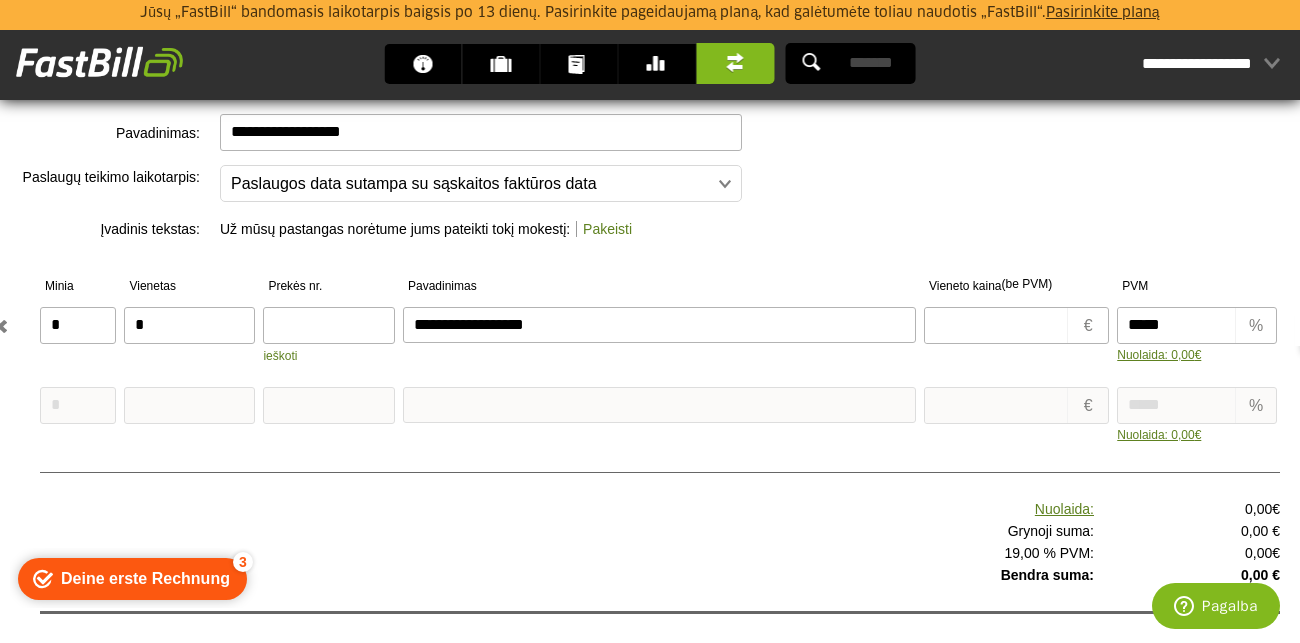 type on "**********" 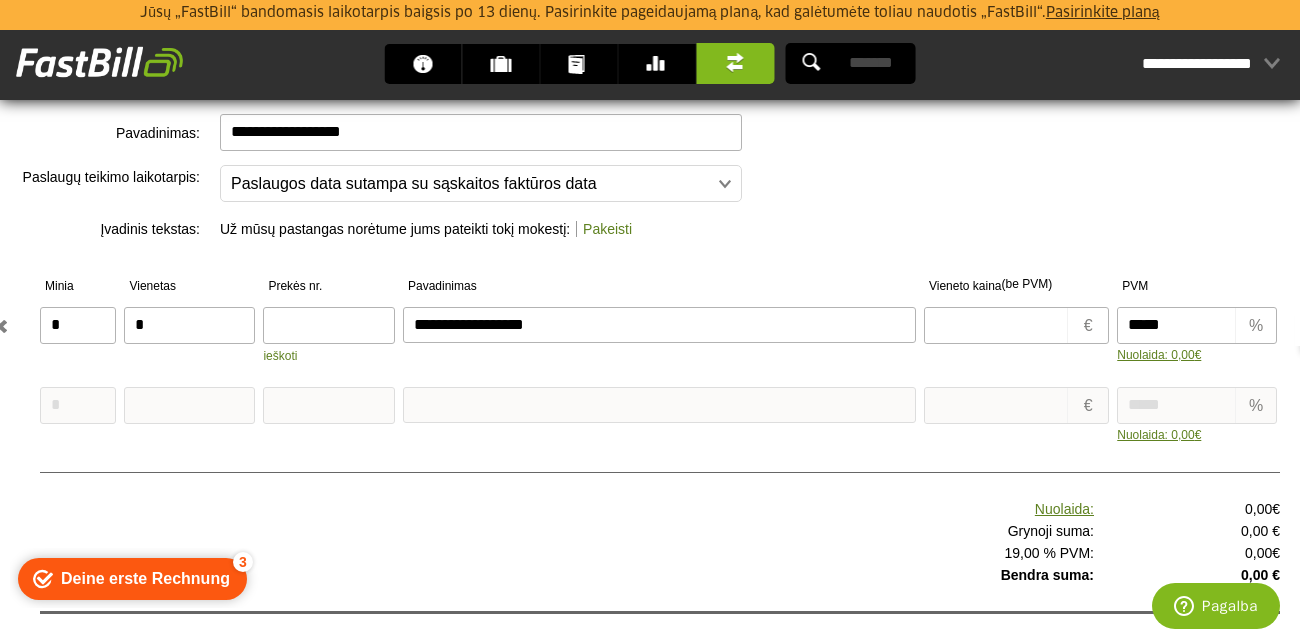 type on "**********" 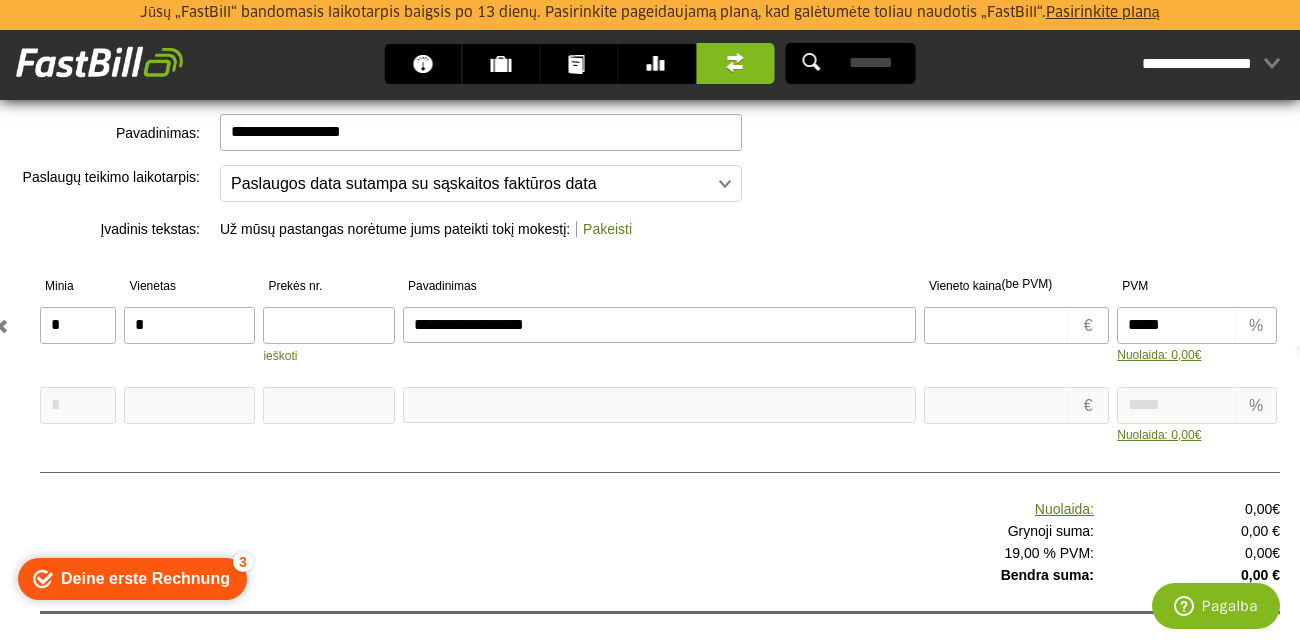click on "€" at bounding box center [1087, 325] 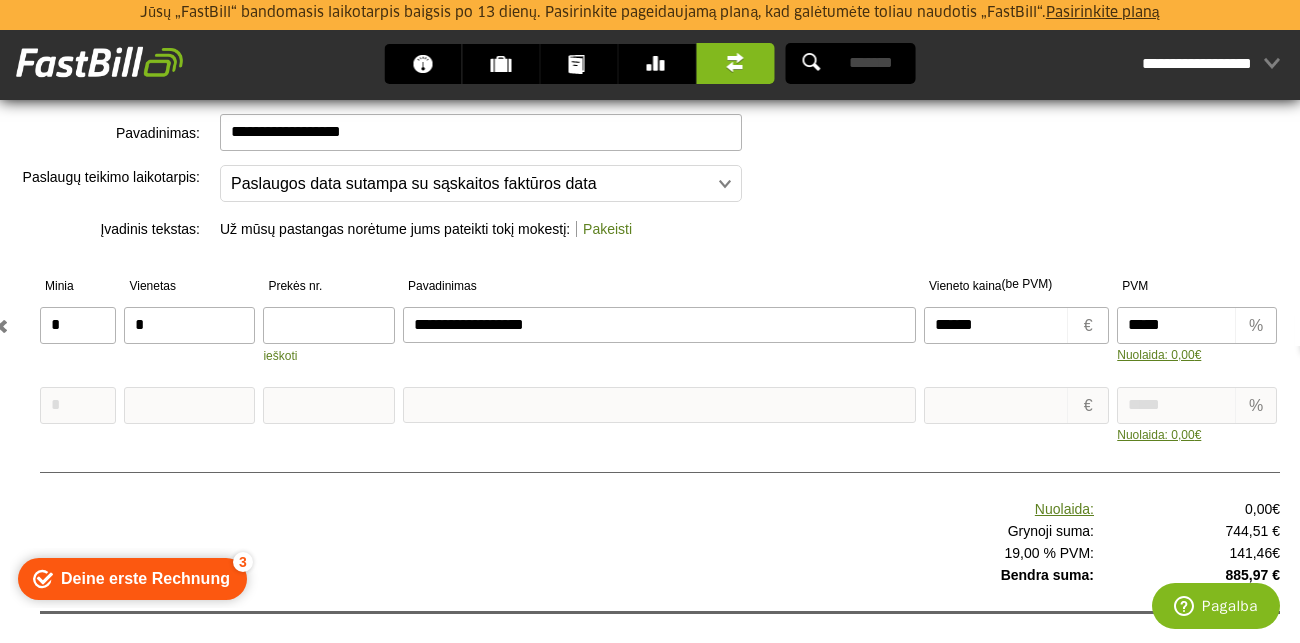 type on "******" 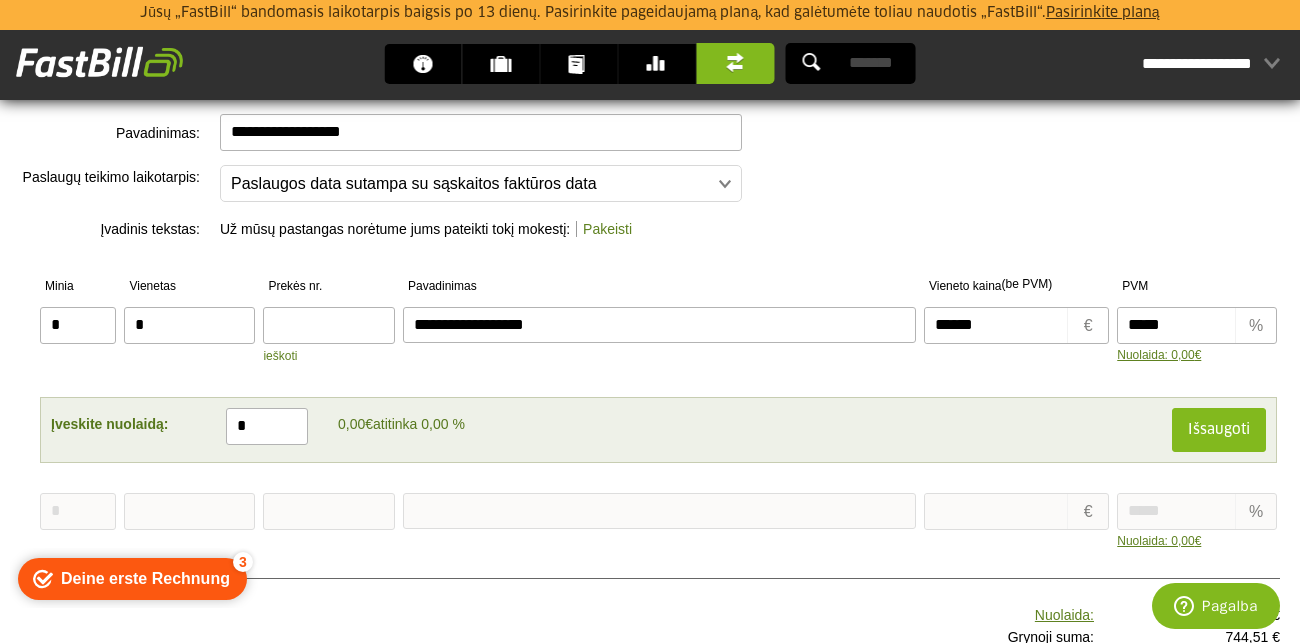 click on "*" at bounding box center (267, 426) 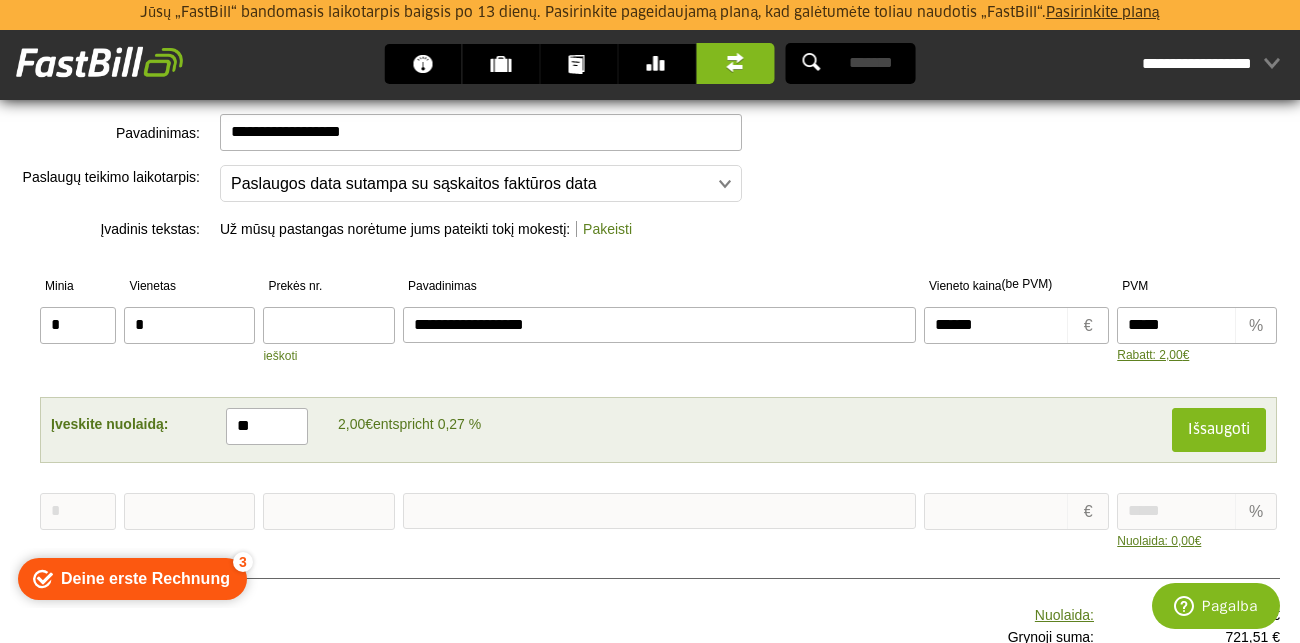 type on "*" 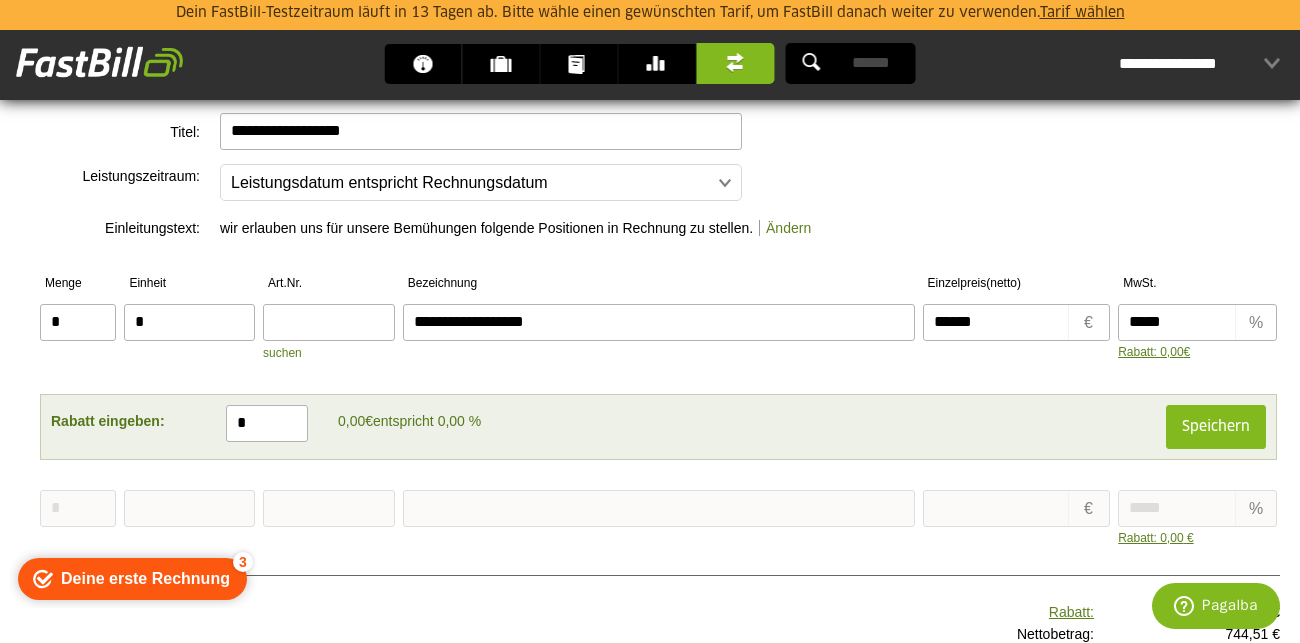 type on "**" 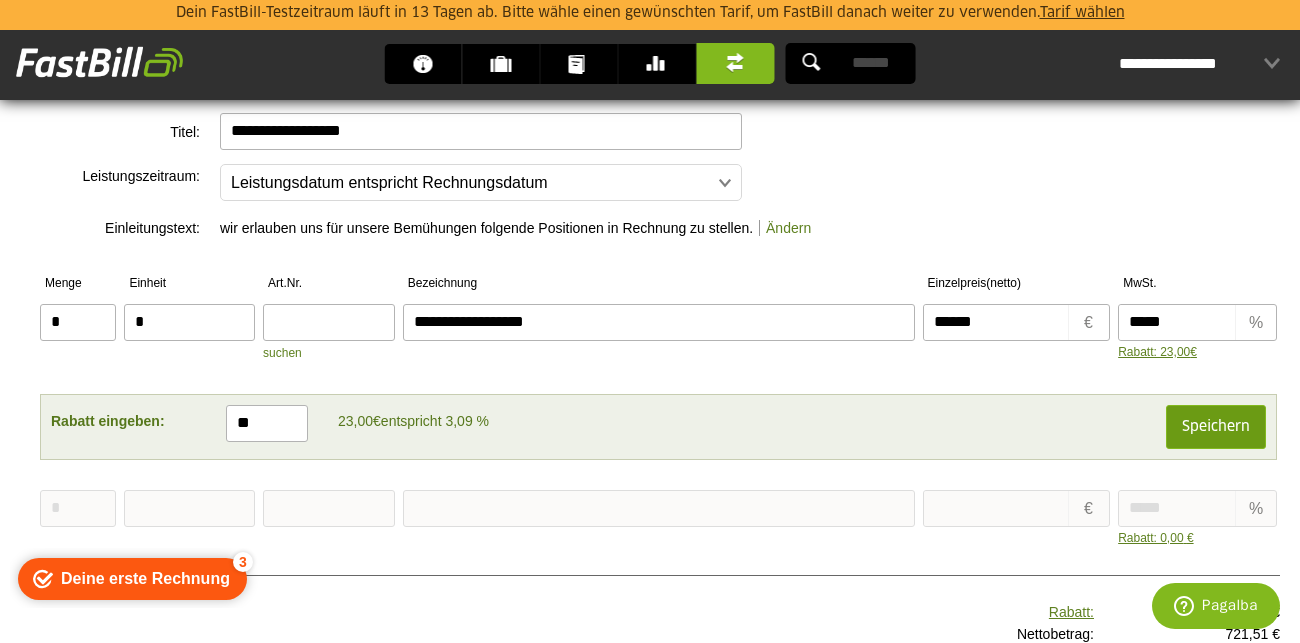 click on "Speichern" at bounding box center [1216, 427] 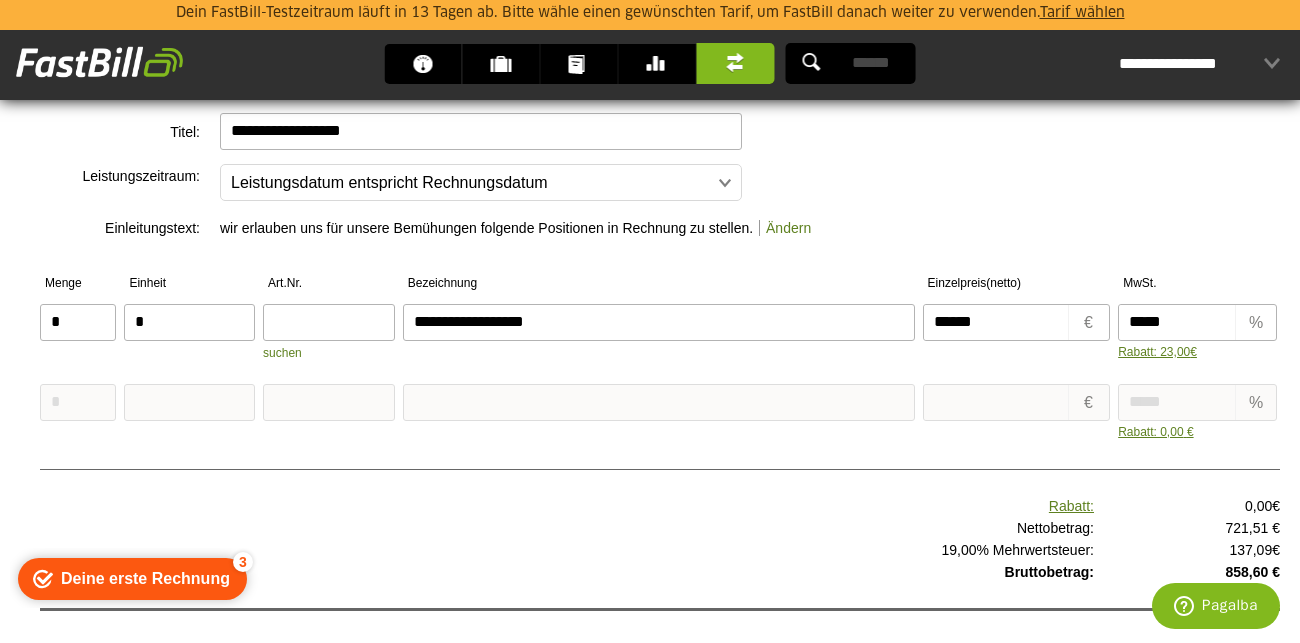 click at bounding box center (660, 419) 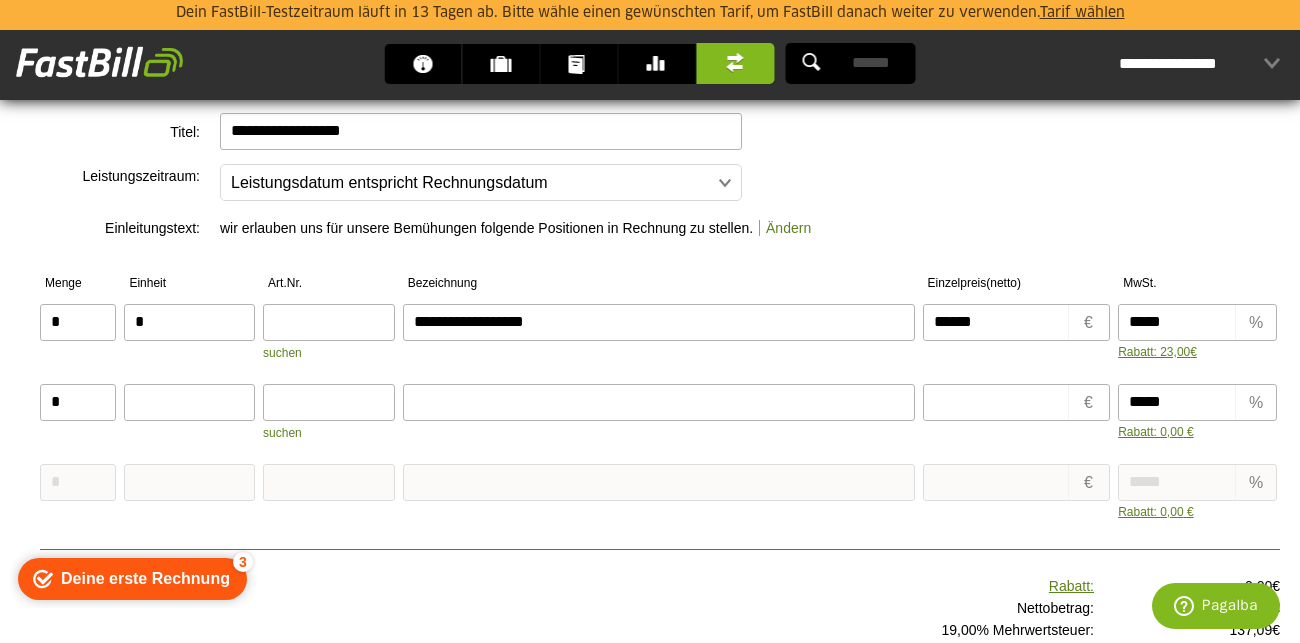 scroll, scrollTop: 21, scrollLeft: 0, axis: vertical 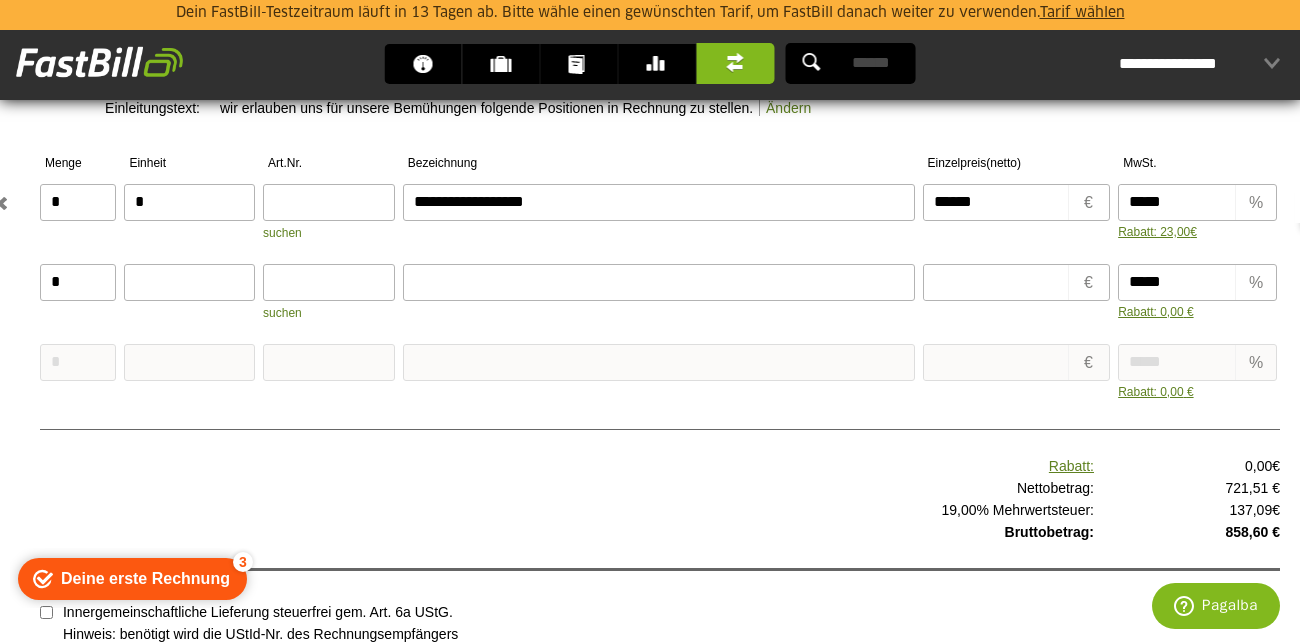 click on "Rabatt: 23,00  €" at bounding box center (1186, 213) 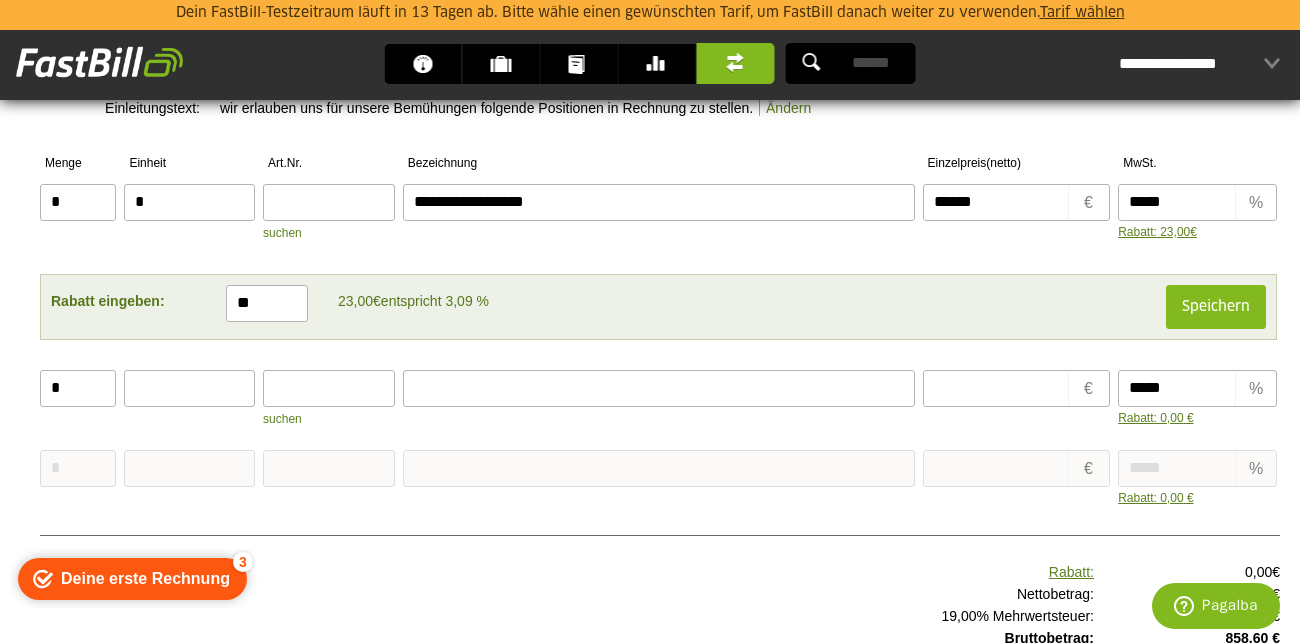 click on "**" at bounding box center (267, 303) 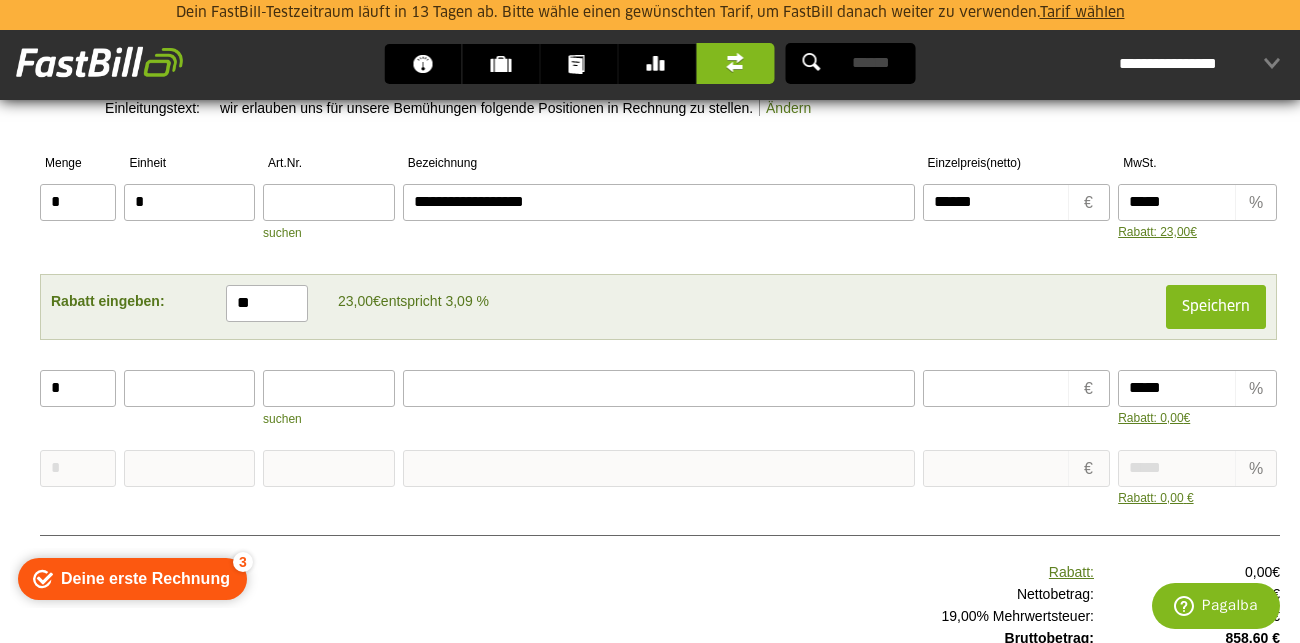 click on "23,00  €  entspricht 3,09 %" at bounding box center (642, 298) 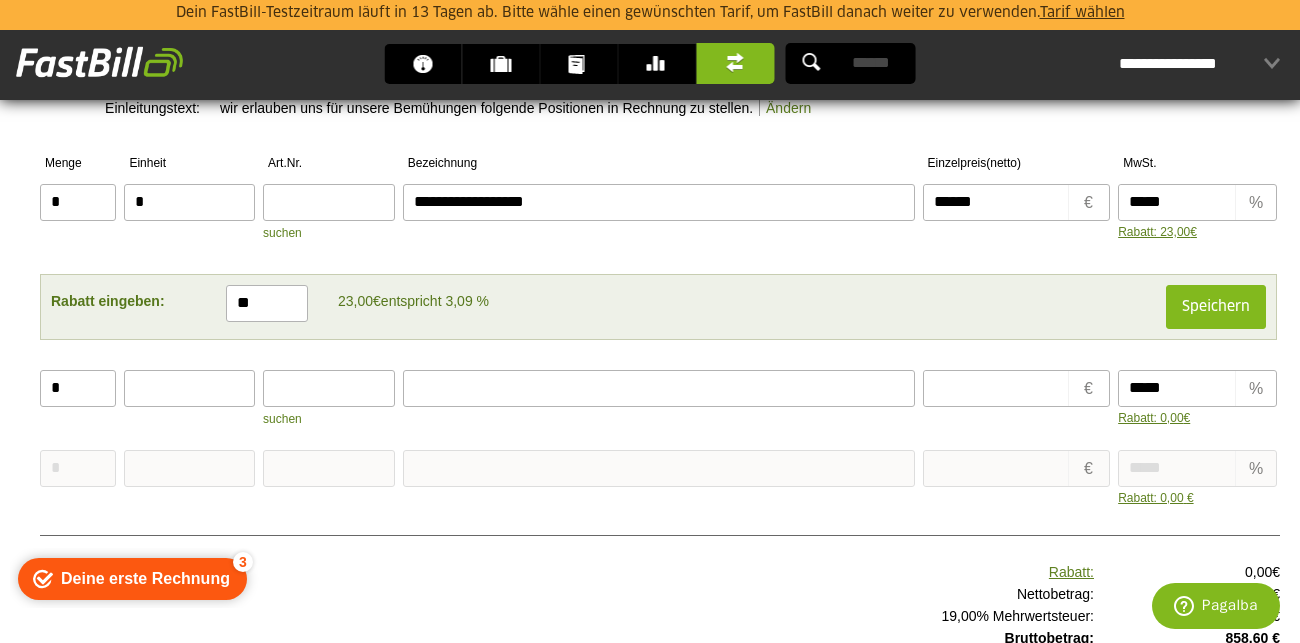 click on "**" at bounding box center [267, 303] 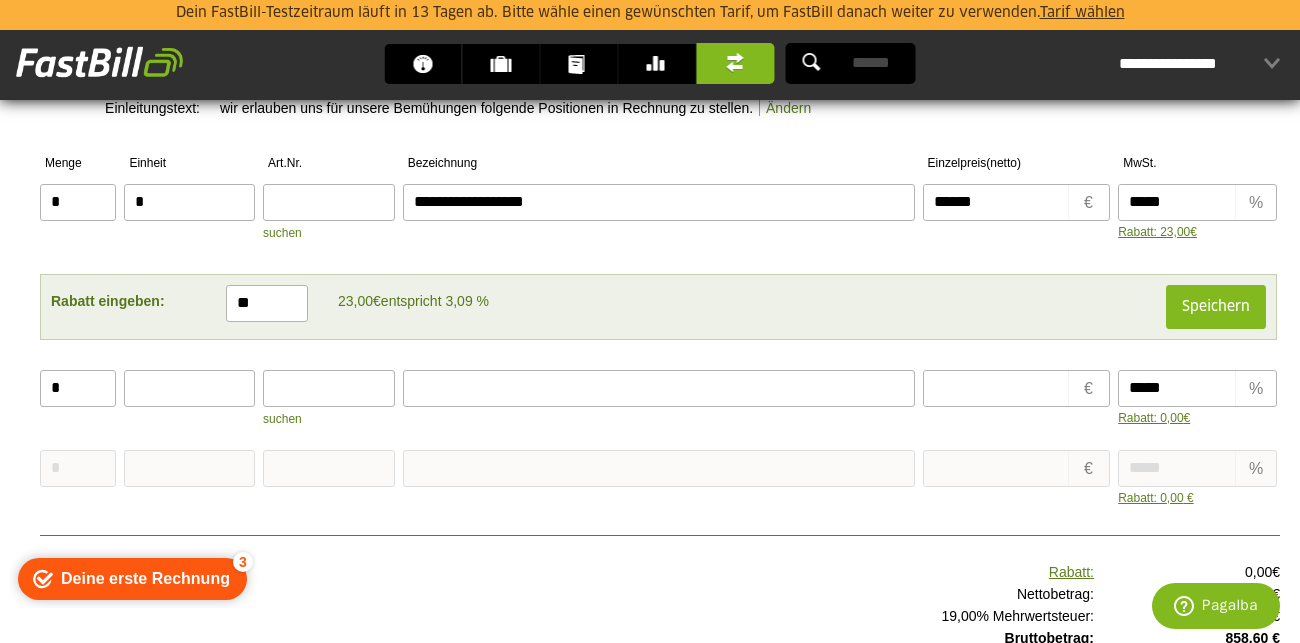 type on "***" 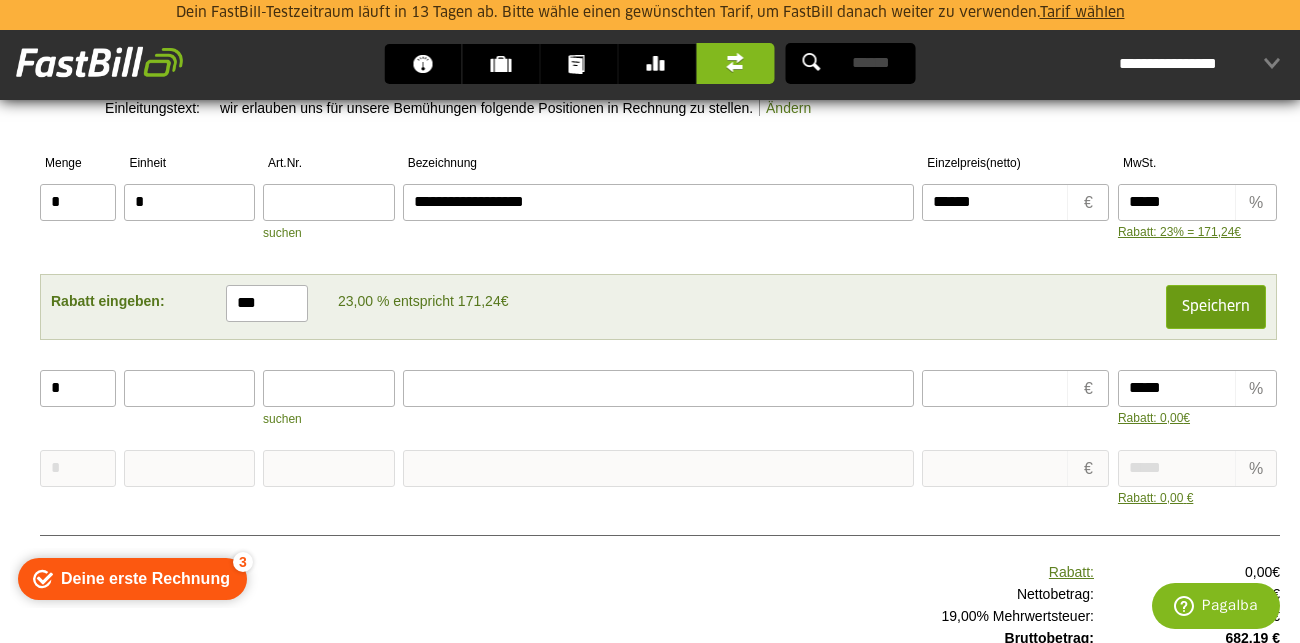 click on "Speichern" at bounding box center [1216, 307] 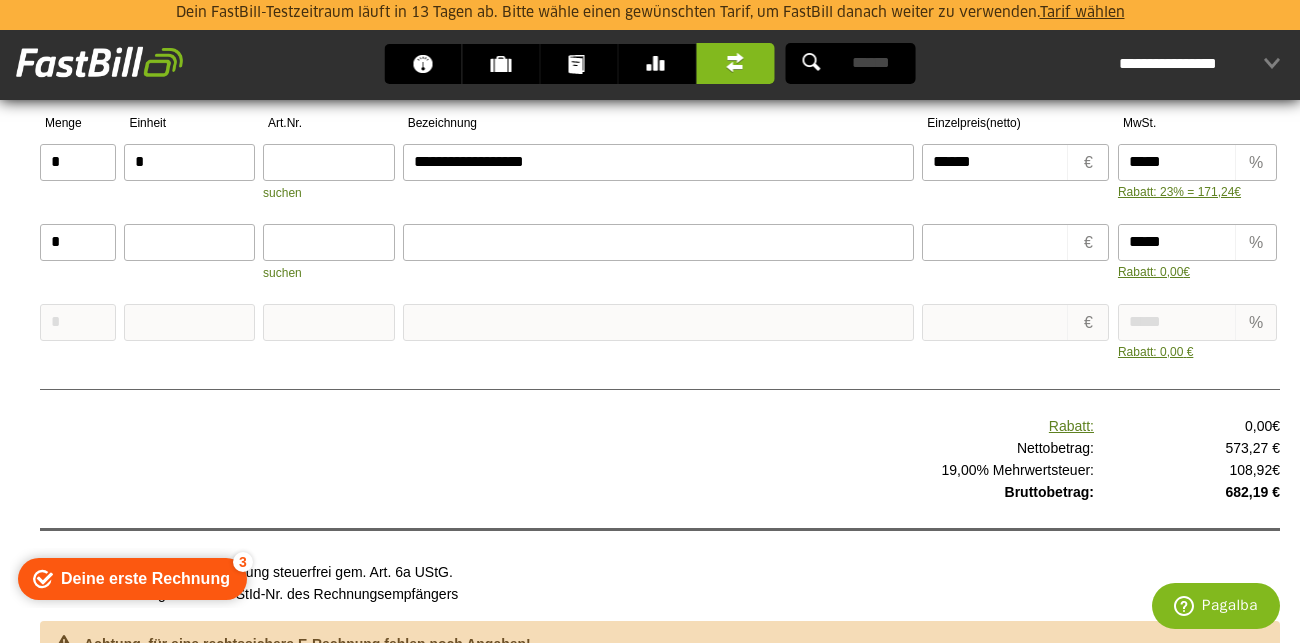 scroll, scrollTop: 684, scrollLeft: 0, axis: vertical 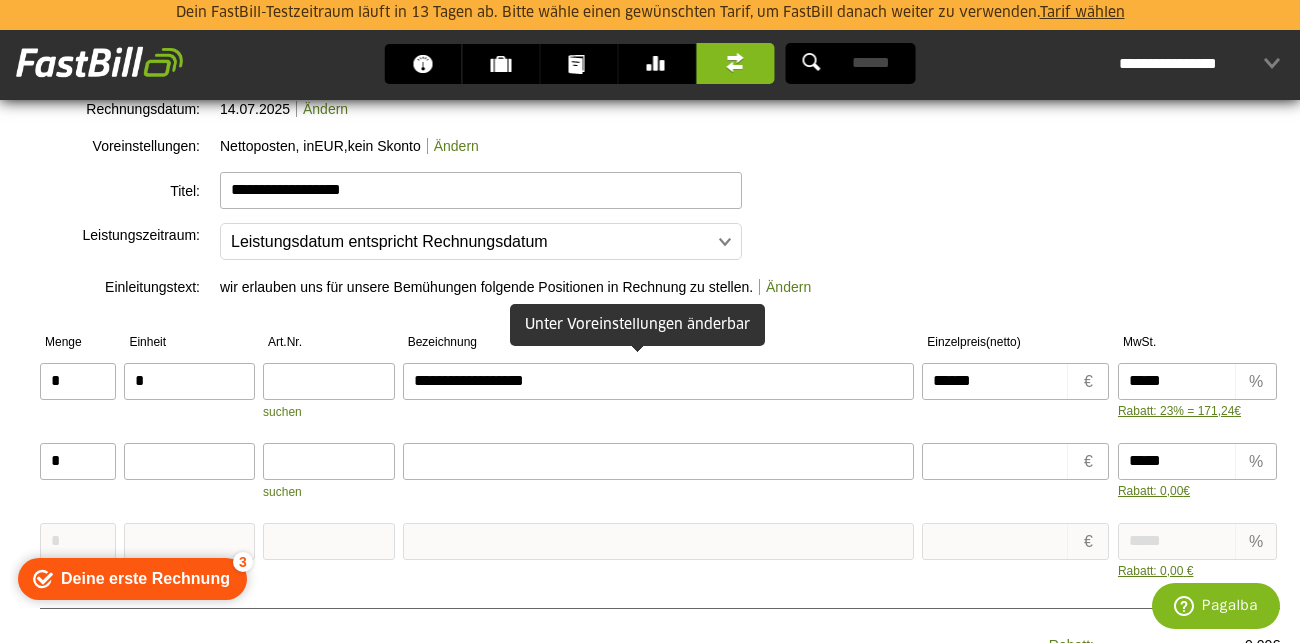 click on "(netto)" at bounding box center [1003, 342] 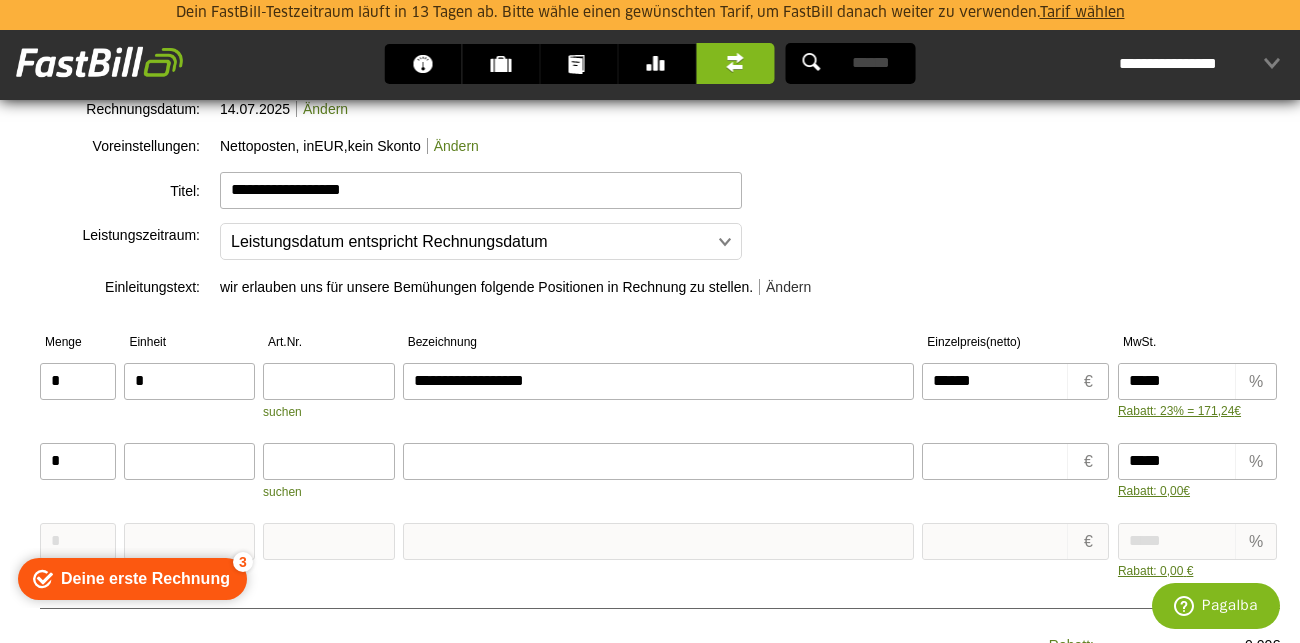 click on "Ändern" at bounding box center (785, 287) 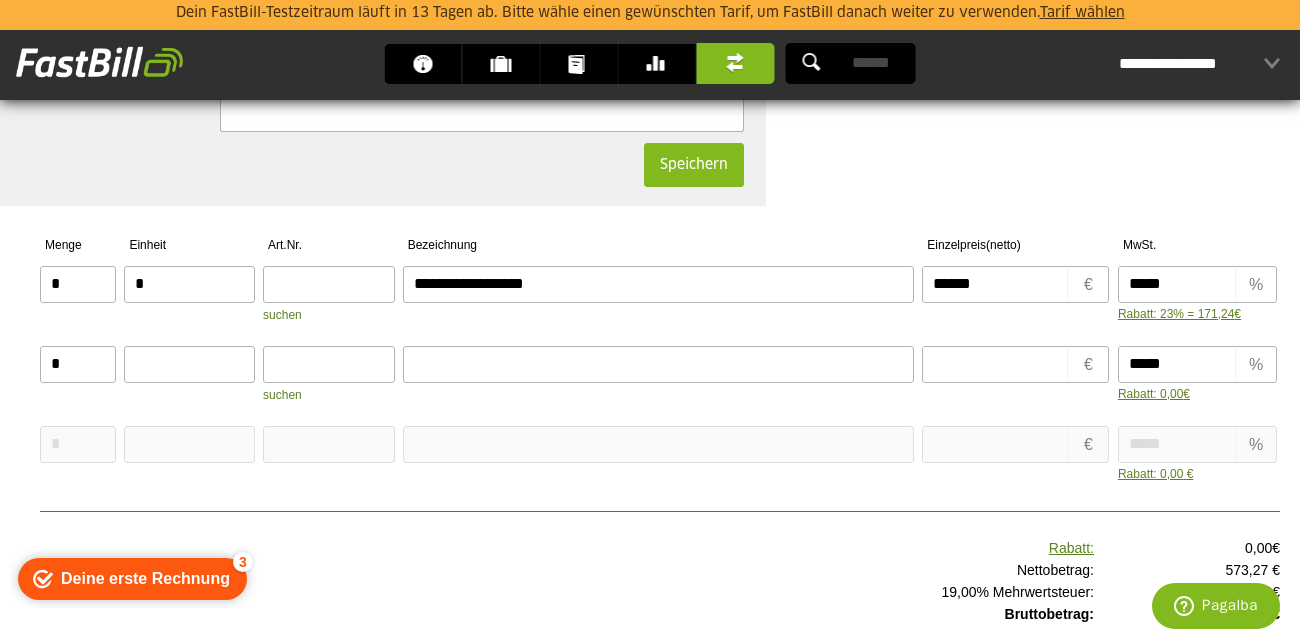 scroll, scrollTop: 759, scrollLeft: 0, axis: vertical 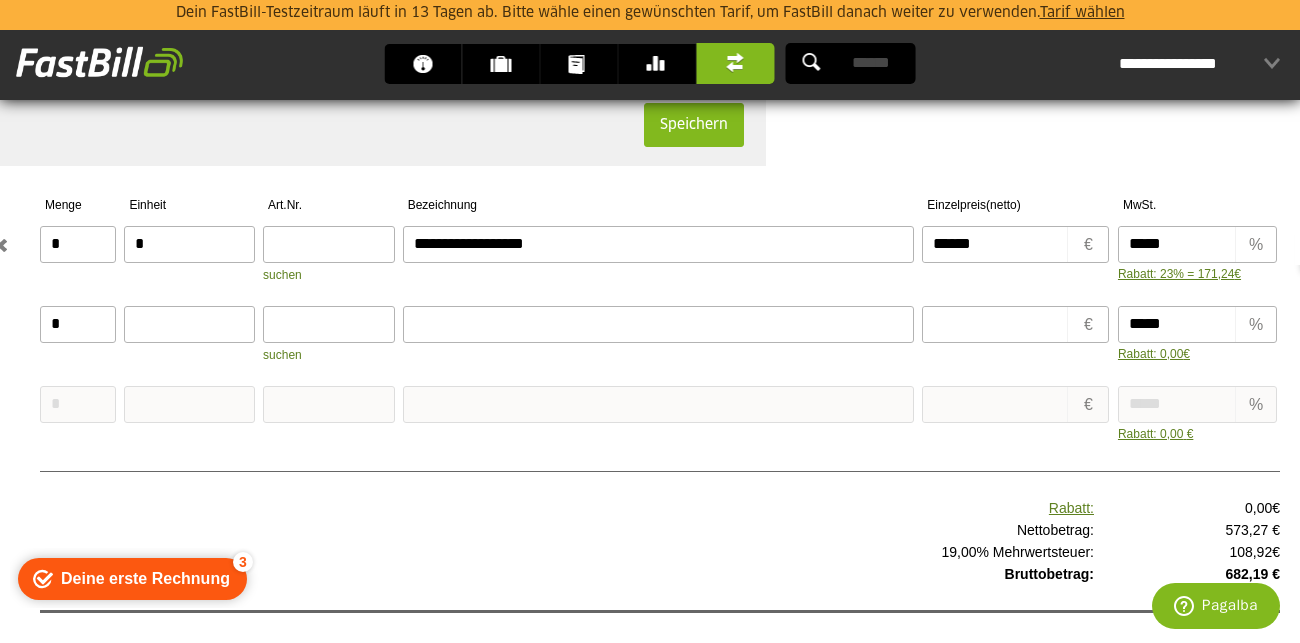 click at bounding box center [1315, 245] 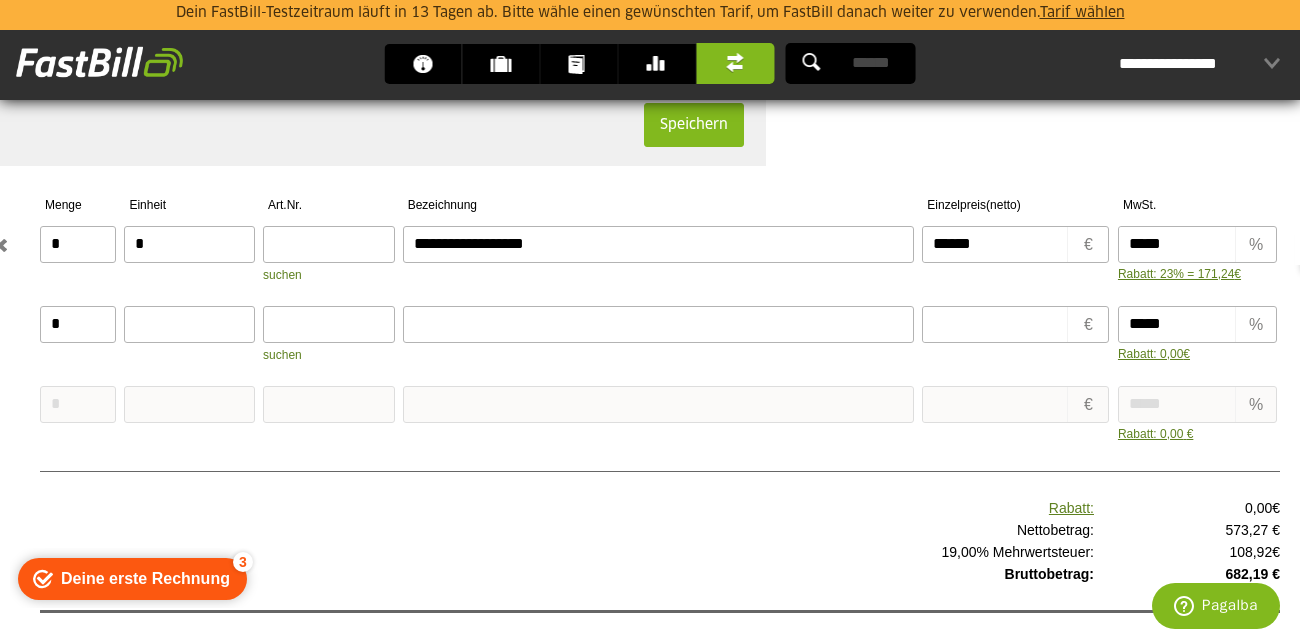 click on "%" at bounding box center (1255, 244) 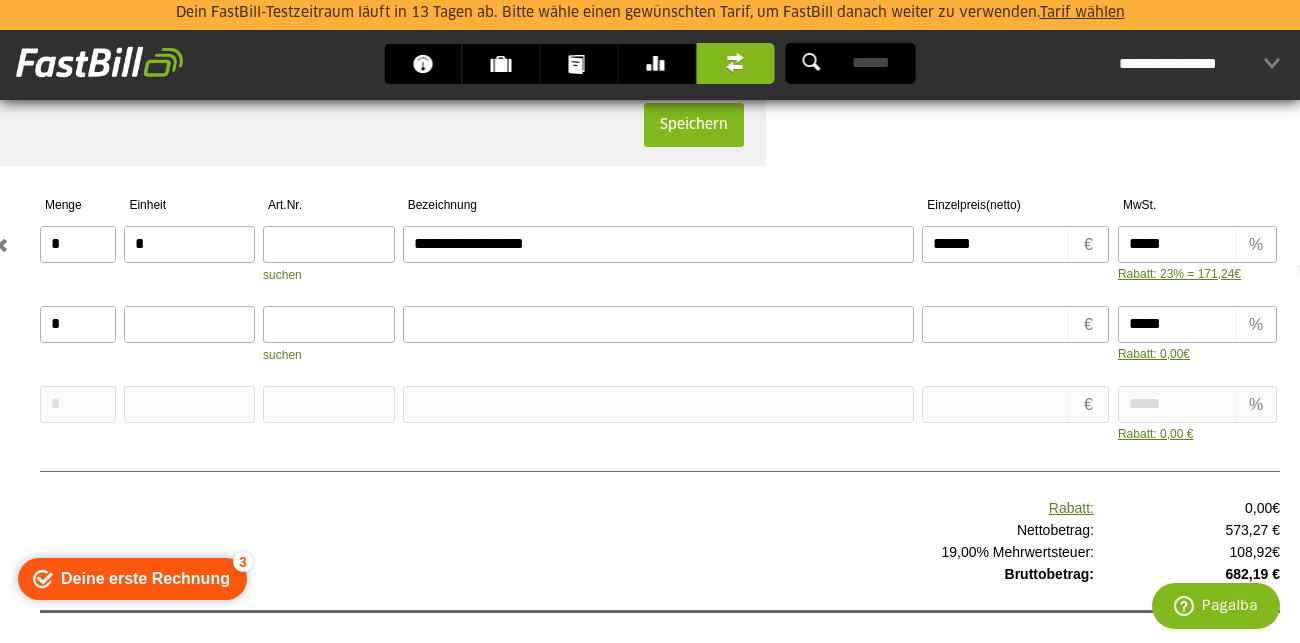 click on "******   €
netto brutto" at bounding box center [1020, 256] 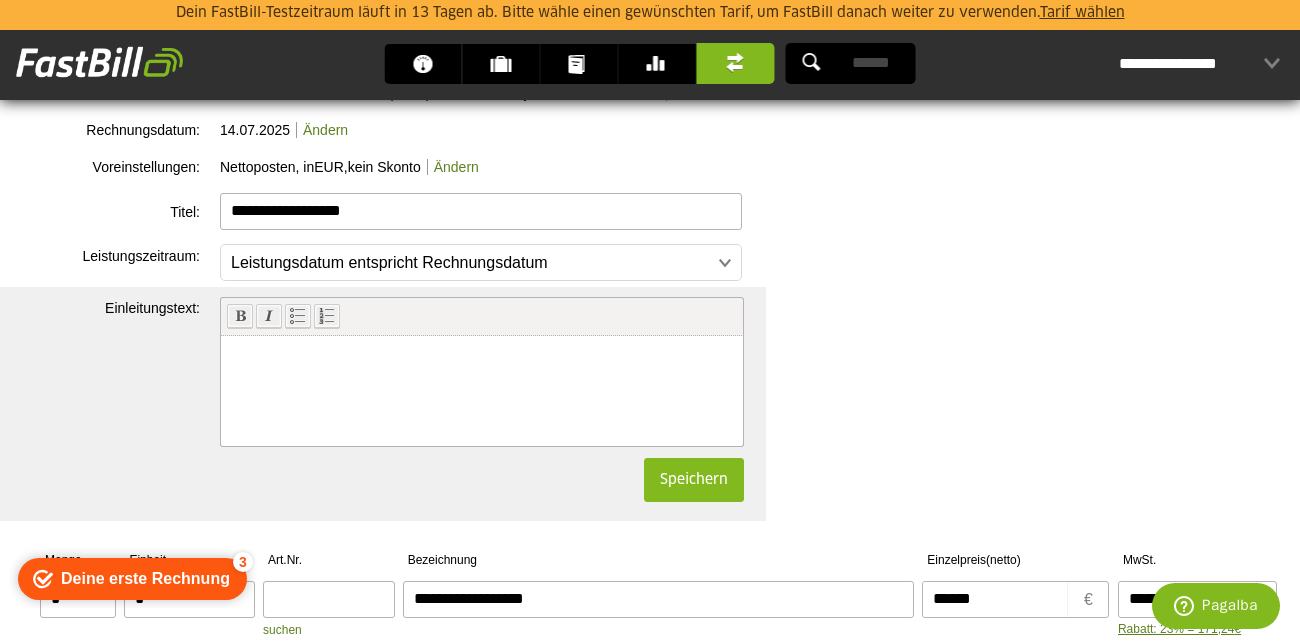 scroll, scrollTop: 399, scrollLeft: 0, axis: vertical 